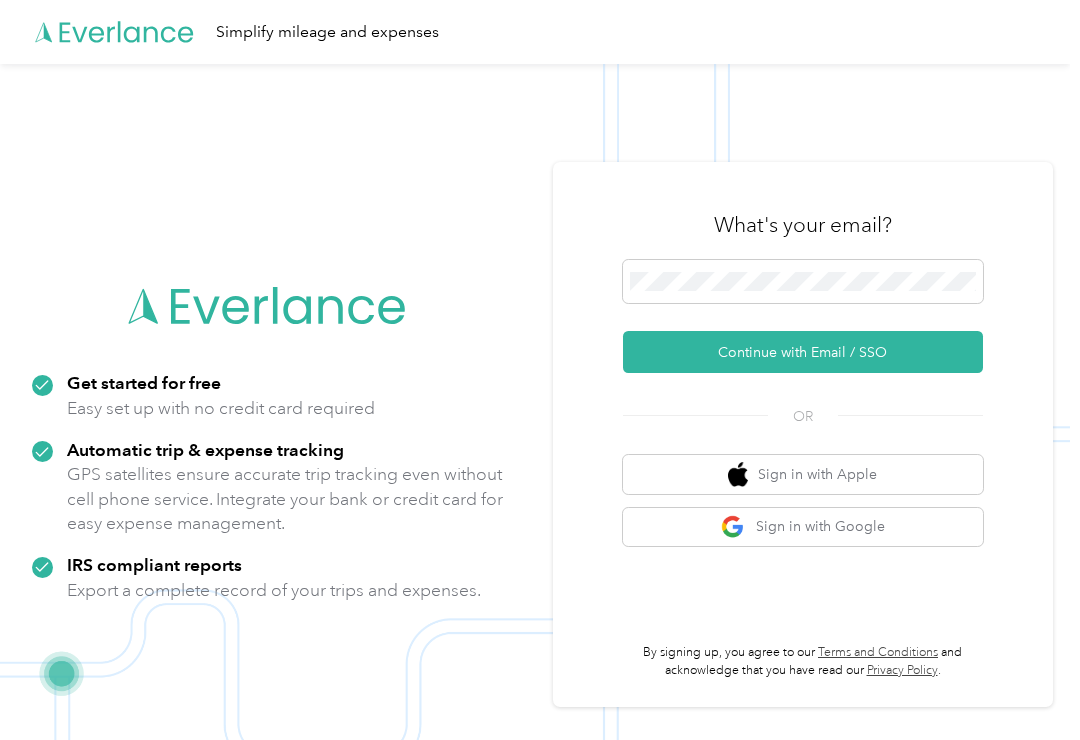 scroll, scrollTop: 0, scrollLeft: 0, axis: both 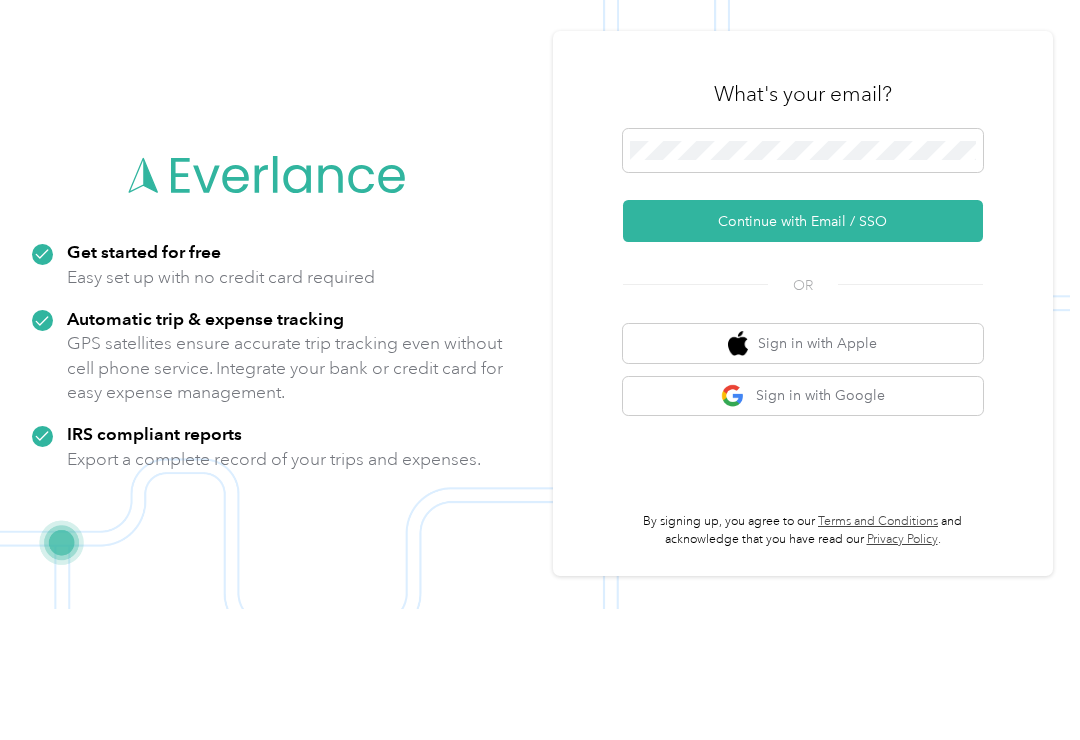 click on "Continue with Email / SSO" at bounding box center [803, 352] 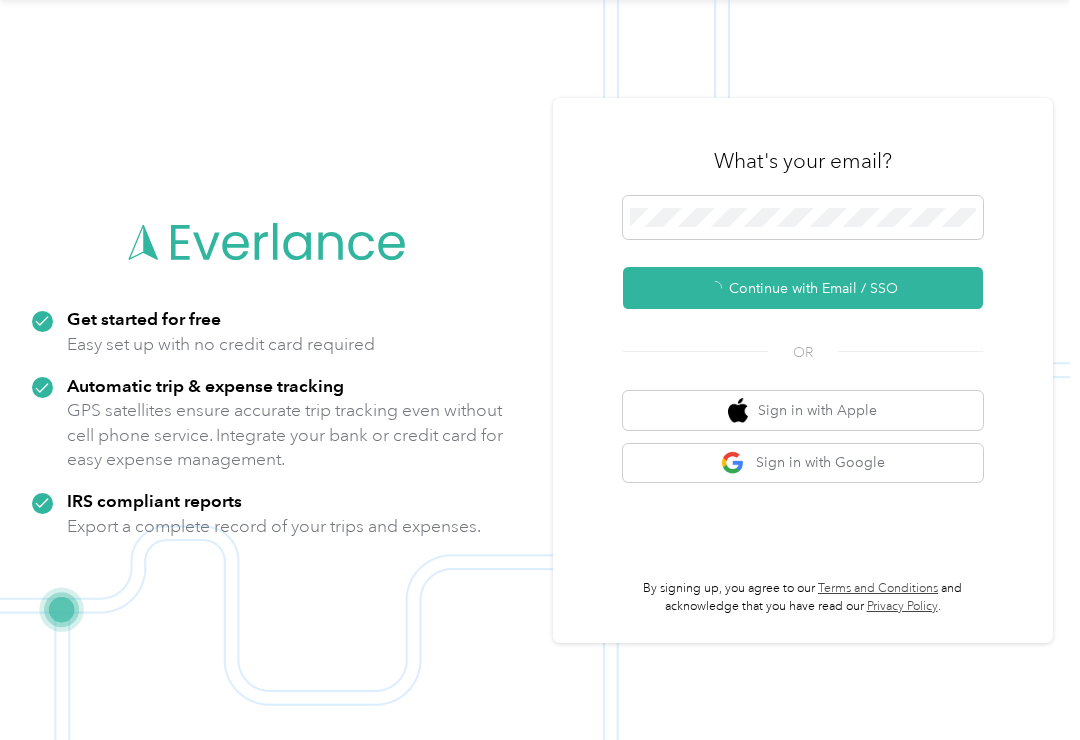 scroll, scrollTop: 3, scrollLeft: 0, axis: vertical 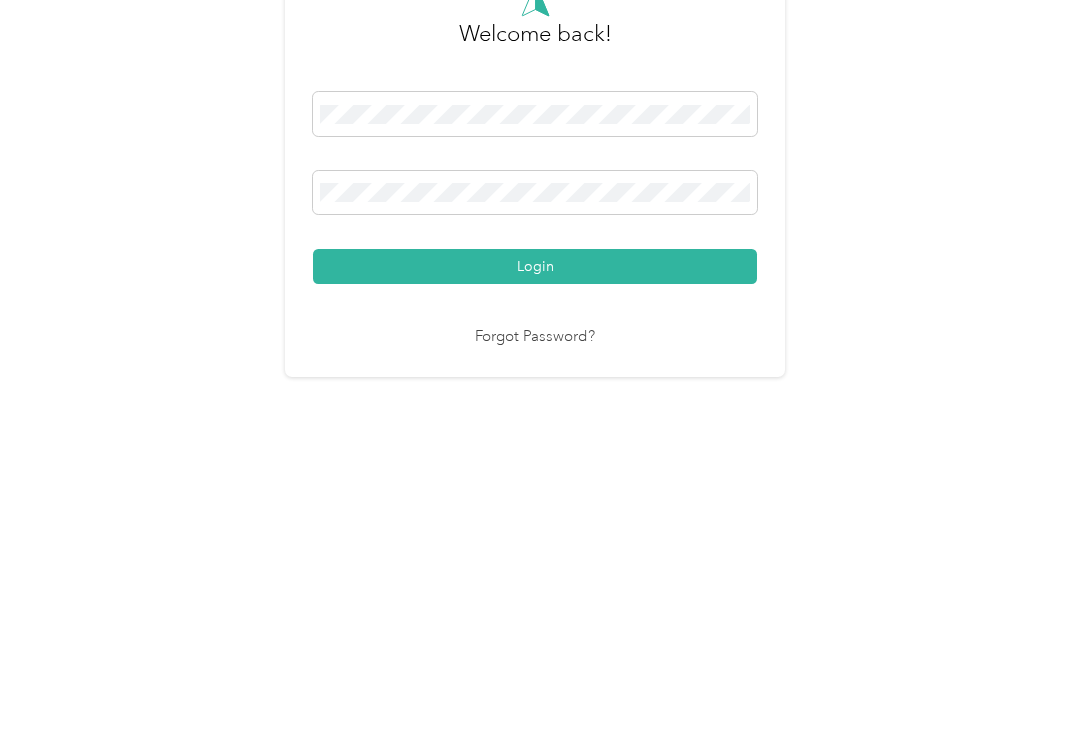click on "Login" at bounding box center (535, 493) 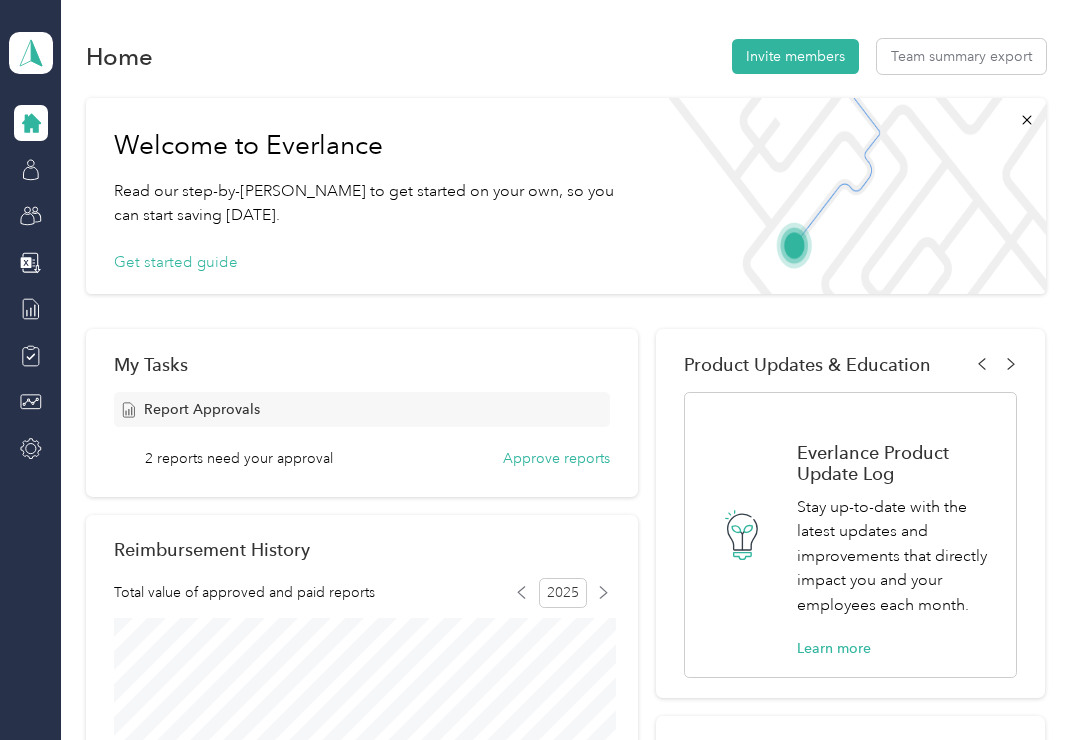 click on "Approve reports" at bounding box center [556, 458] 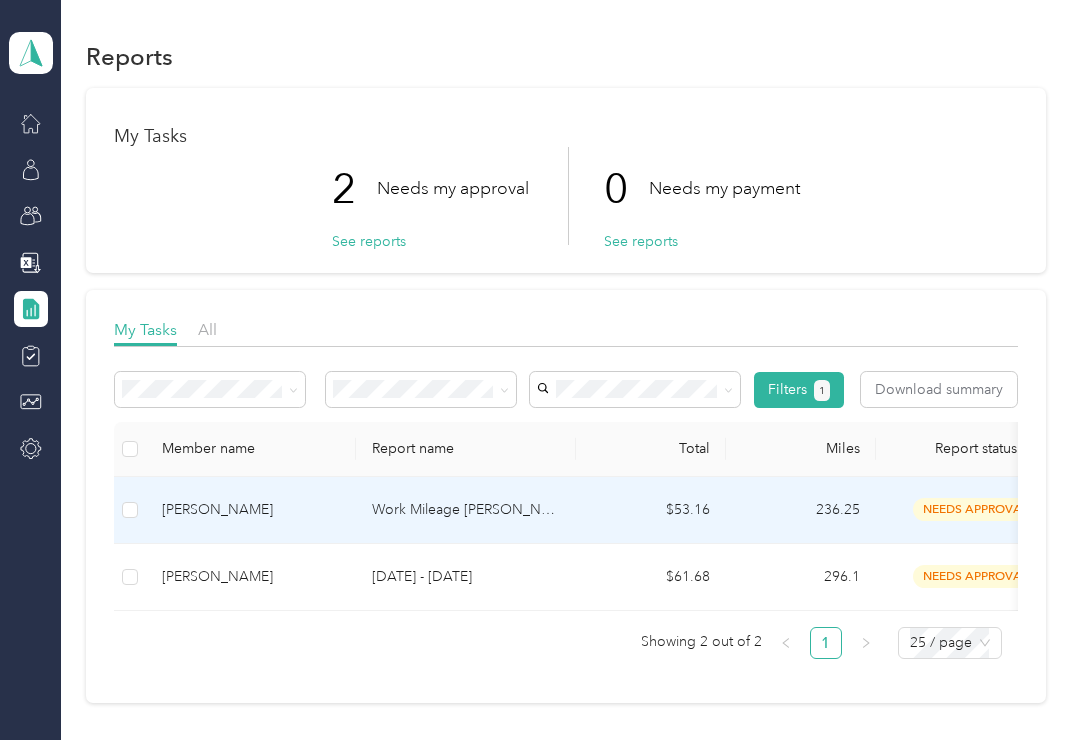 click on "needs approval" at bounding box center (976, 509) 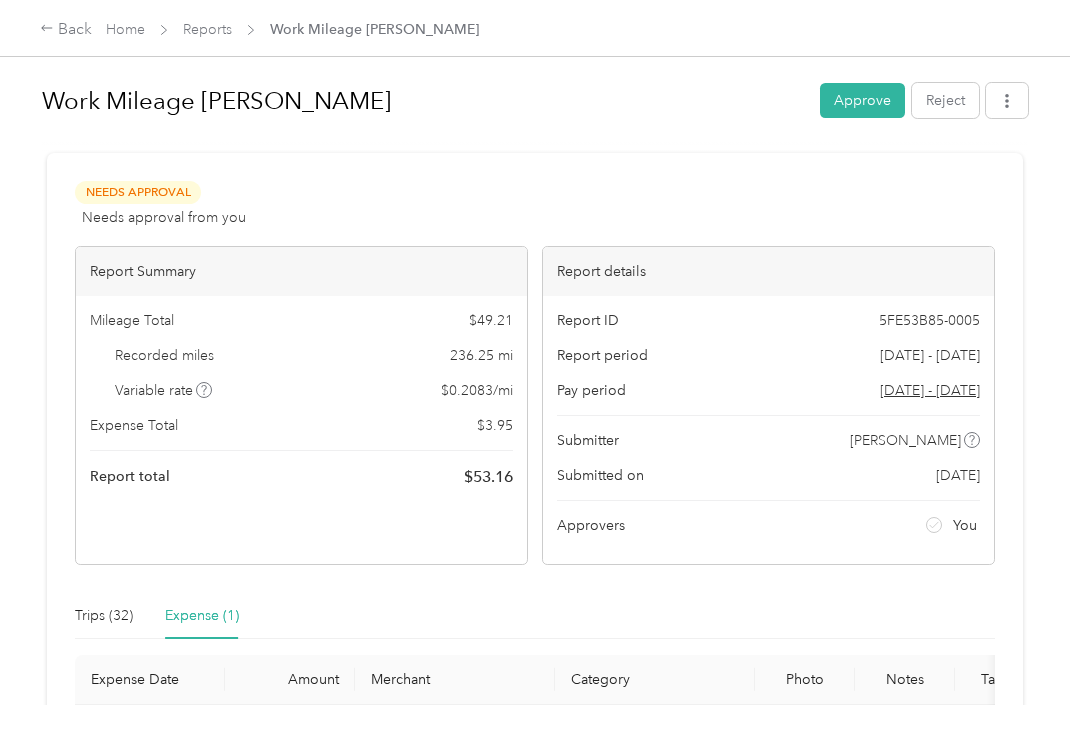 scroll, scrollTop: 0, scrollLeft: 0, axis: both 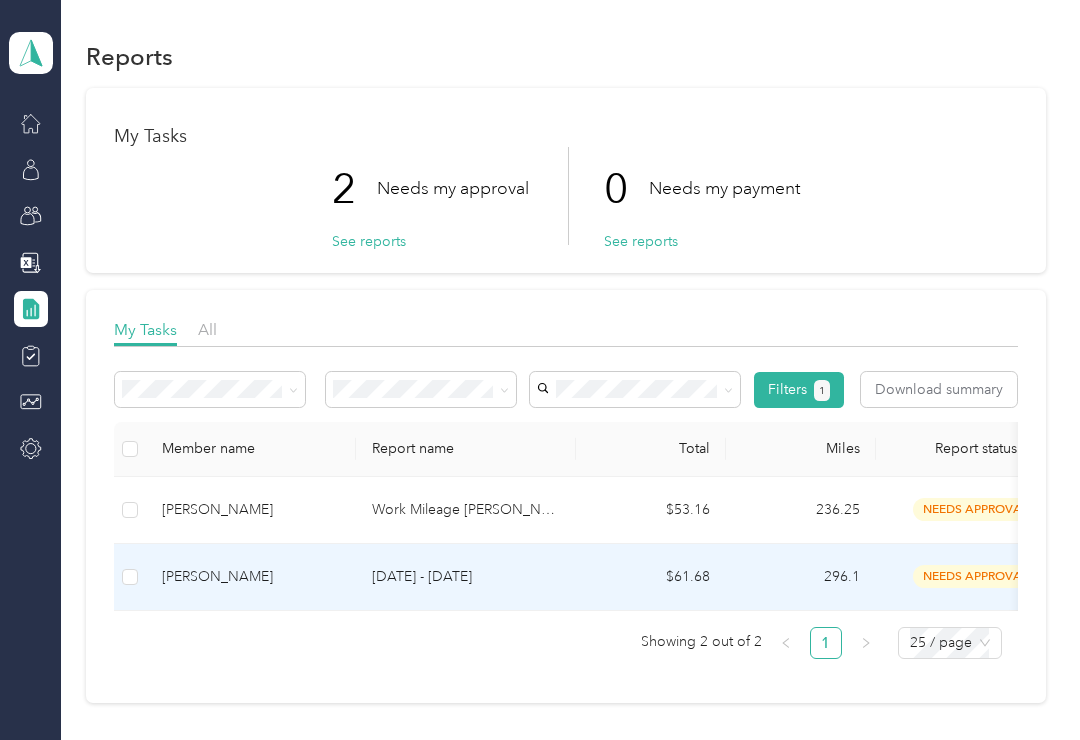 click on "[PERSON_NAME]" at bounding box center [251, 577] 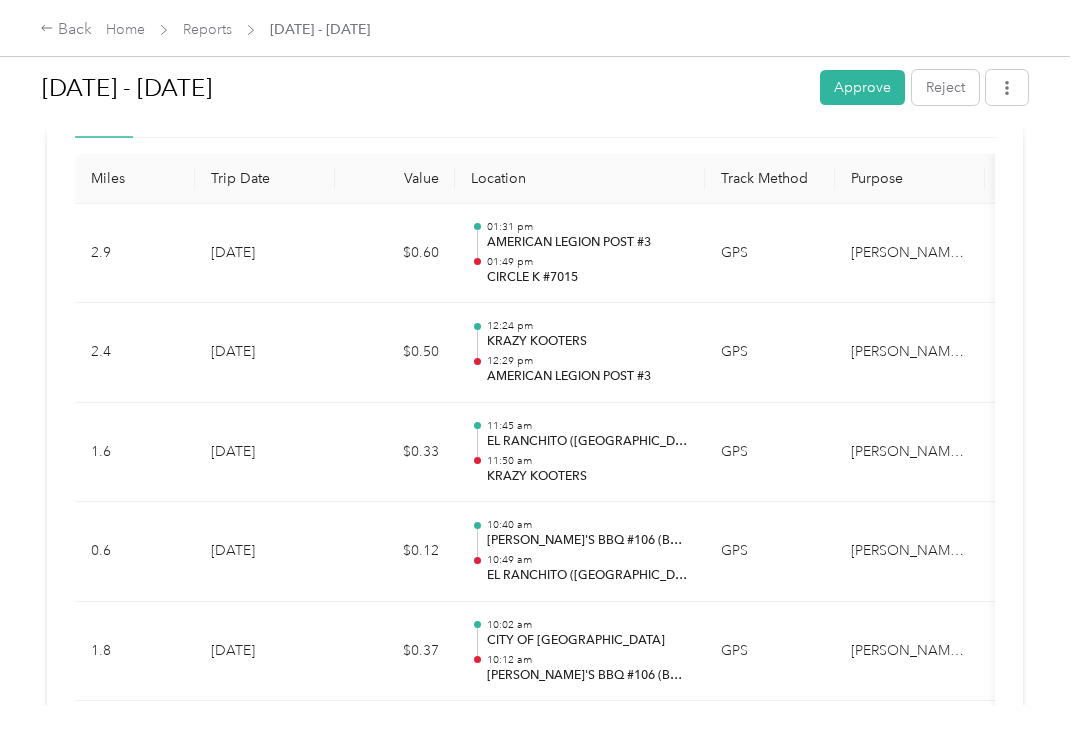 scroll, scrollTop: 507, scrollLeft: 0, axis: vertical 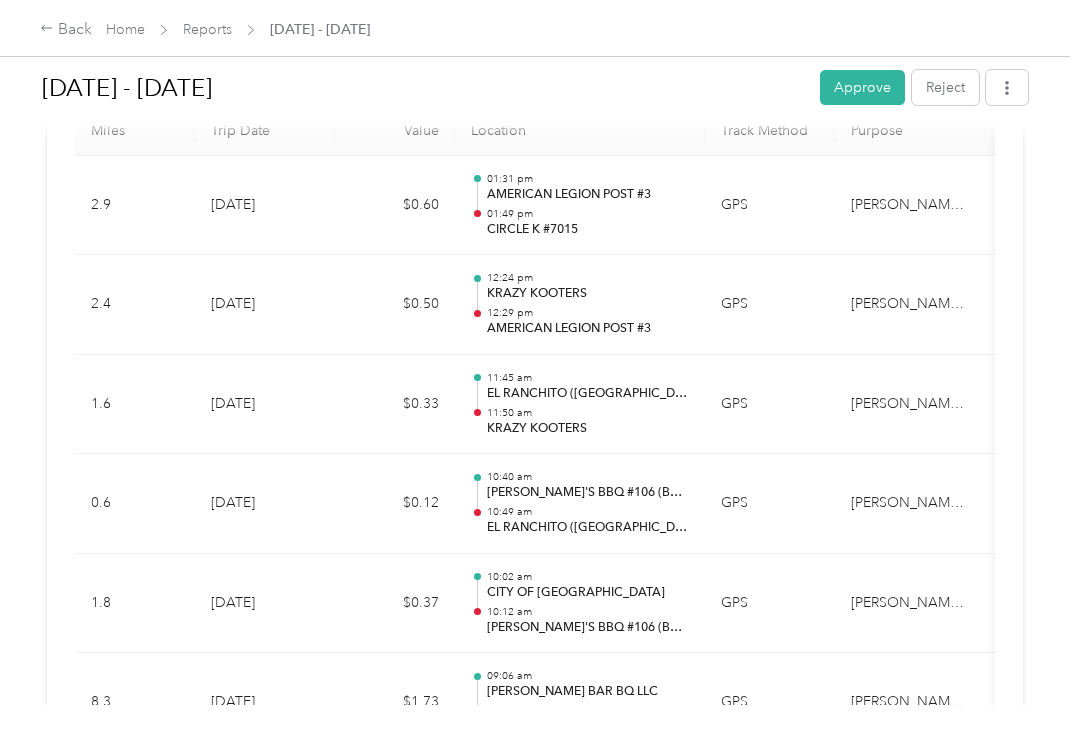 click on "GPS" at bounding box center [770, 604] 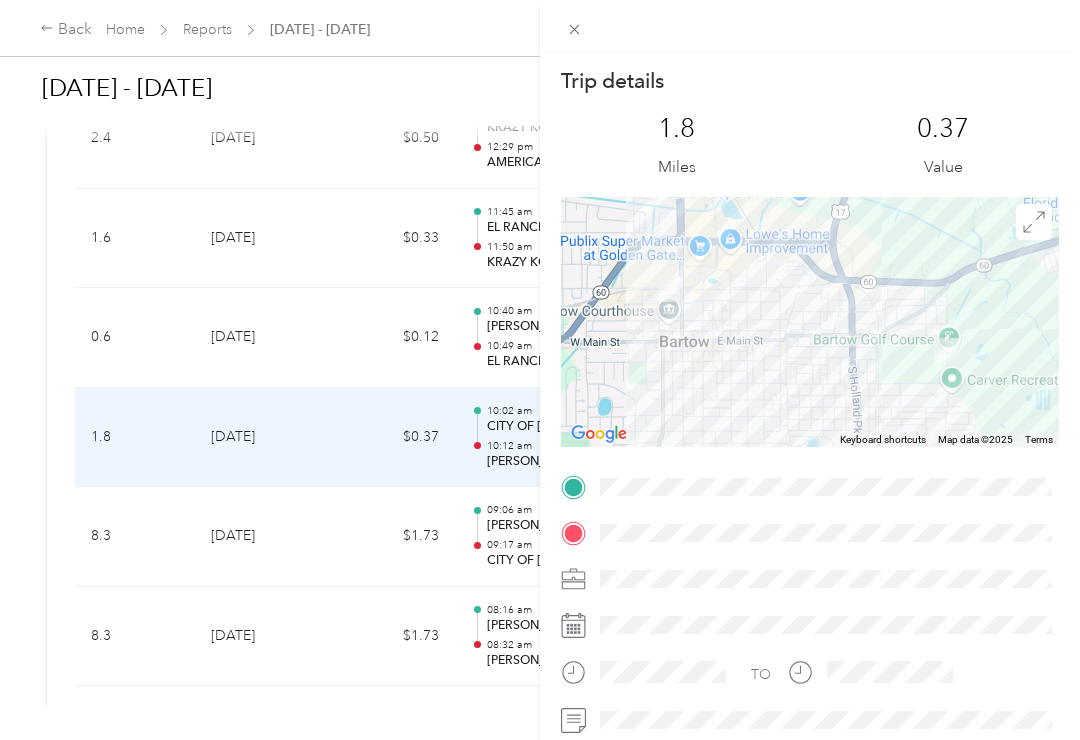 scroll, scrollTop: 716, scrollLeft: 0, axis: vertical 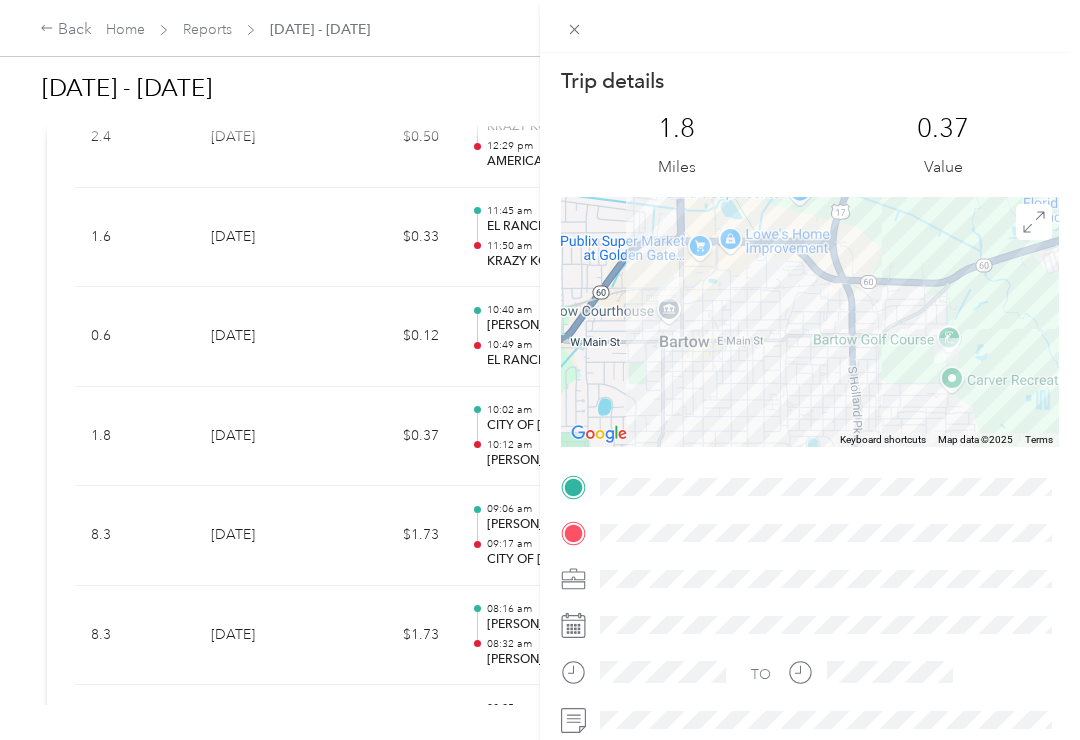 click on "Trip details This trip cannot be edited because it is either under review, approved, or paid. Contact your Team Manager to edit it. 1.8 Miles 0.37 Value  To navigate the map with touch gestures double-tap and hold your finger on the map, then drag the map. ← Move left → Move right ↑ Move up ↓ Move down + Zoom in - Zoom out Home Jump left by 75% End Jump right by 75% Page Up Jump up by 75% Page Down Jump down by 75% Keyboard shortcuts Map Data Map data ©2025 Map data ©2025 500 m  Click to toggle between metric and imperial units Terms Report a map error TO" at bounding box center (540, 370) 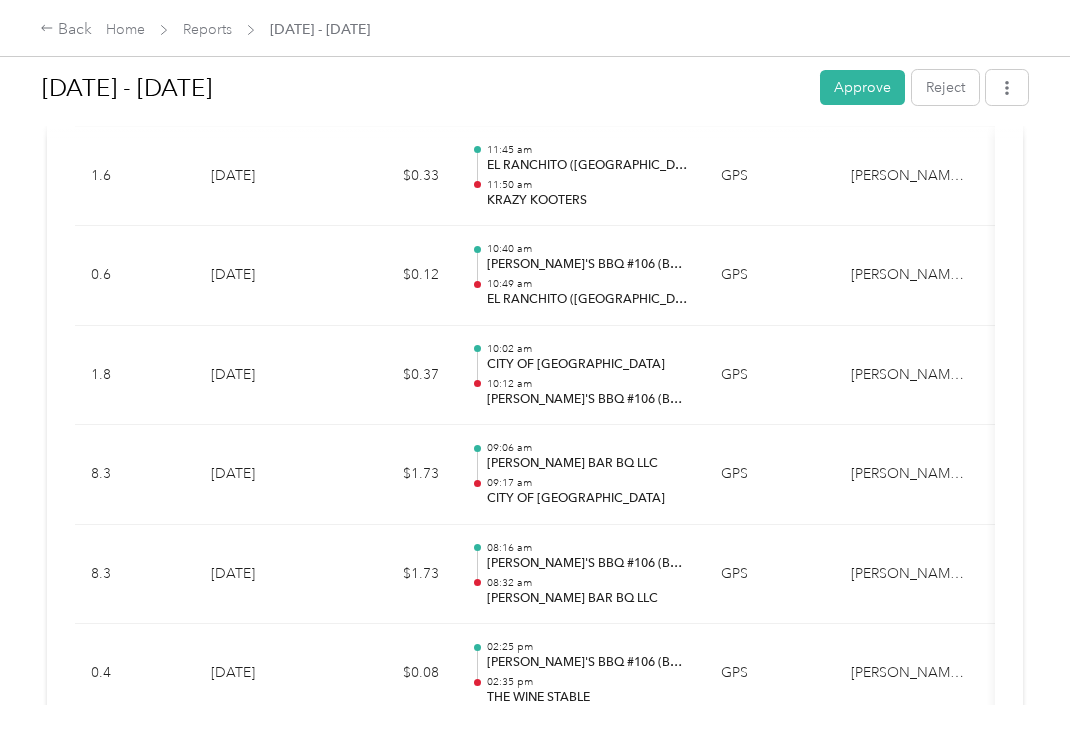 scroll, scrollTop: 779, scrollLeft: 0, axis: vertical 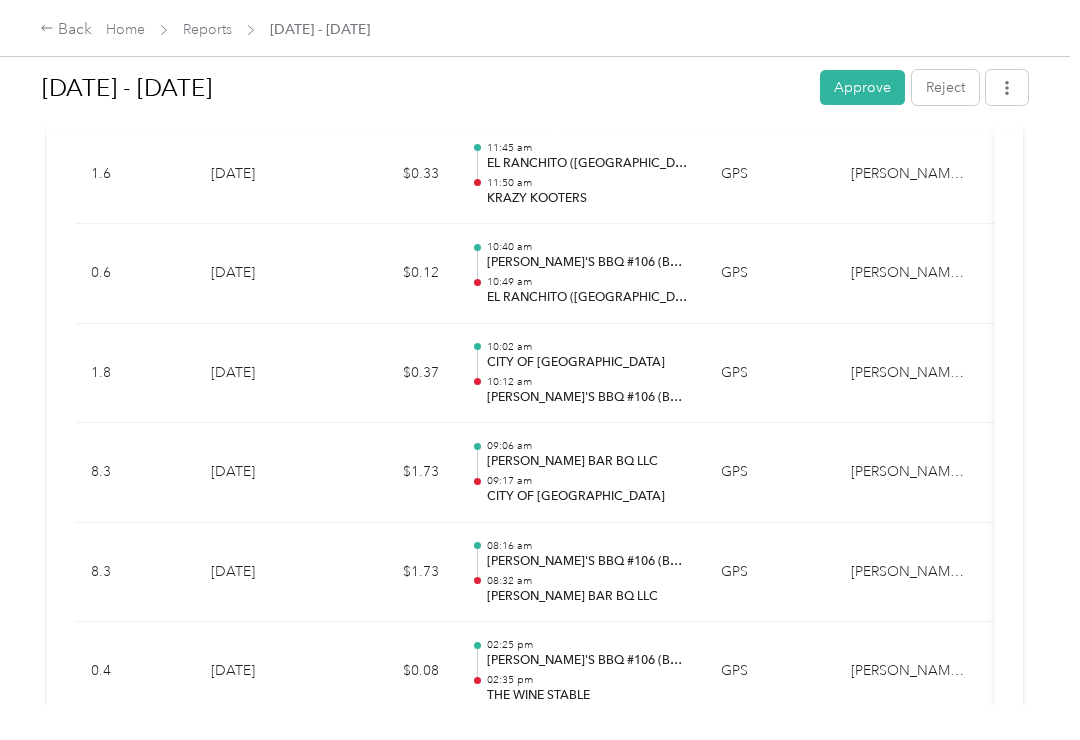 click on "02:25 pm [PERSON_NAME]'S BBQ #106 (BARTOW) 02:35 pm THE WINE STABLE" at bounding box center [580, 672] 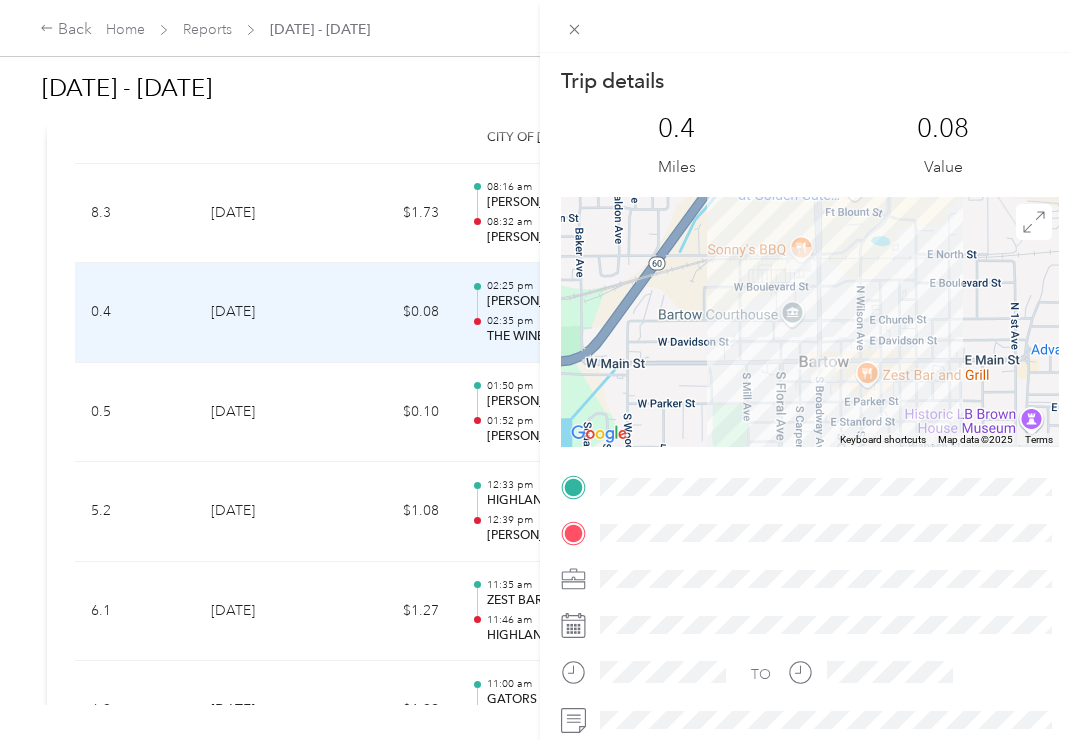 click on "Trip details This trip cannot be edited because it is either under review, approved, or paid. Contact your Team Manager to edit it. 0.4 Miles 0.08 Value  To navigate the map with touch gestures double-tap and hold your finger on the map, then drag the map. ← Move left → Move right ↑ Move up ↓ Move down + Zoom in - Zoom out Home Jump left by 75% End Jump right by 75% Page Up Jump up by 75% Page Down Jump down by 75% Keyboard shortcuts Map Data Map data ©2025 Map data ©2025 200 m  Click to toggle between metric and imperial units Terms Report a map error TO" at bounding box center [540, 370] 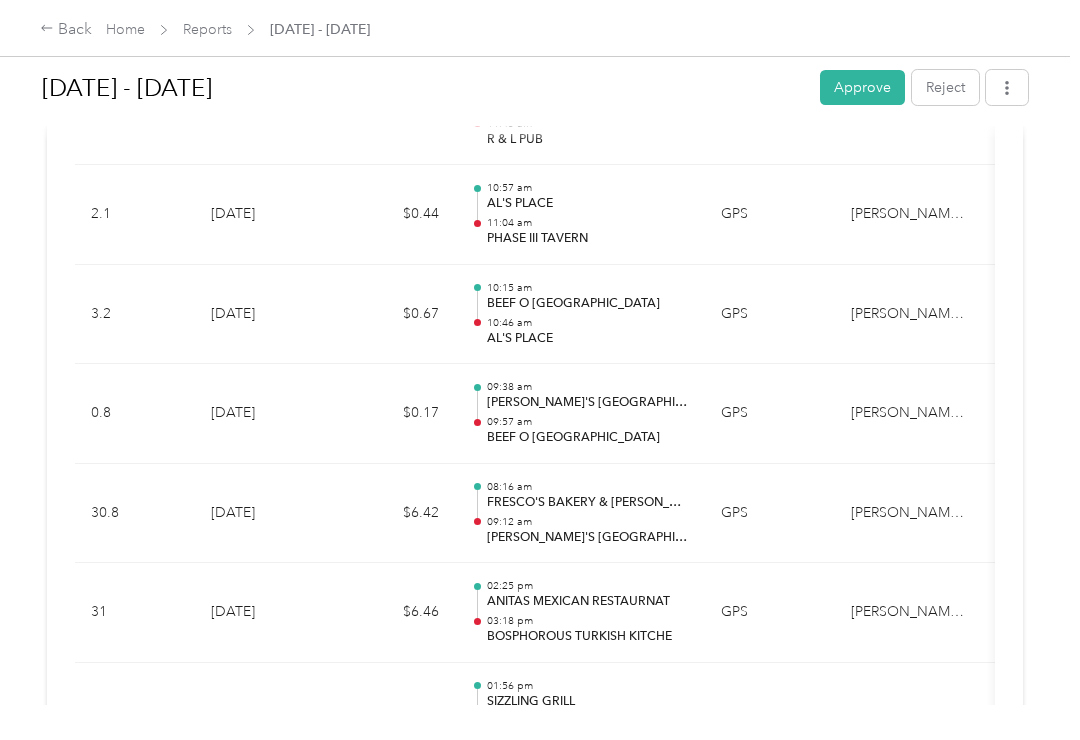 scroll, scrollTop: 3824, scrollLeft: 0, axis: vertical 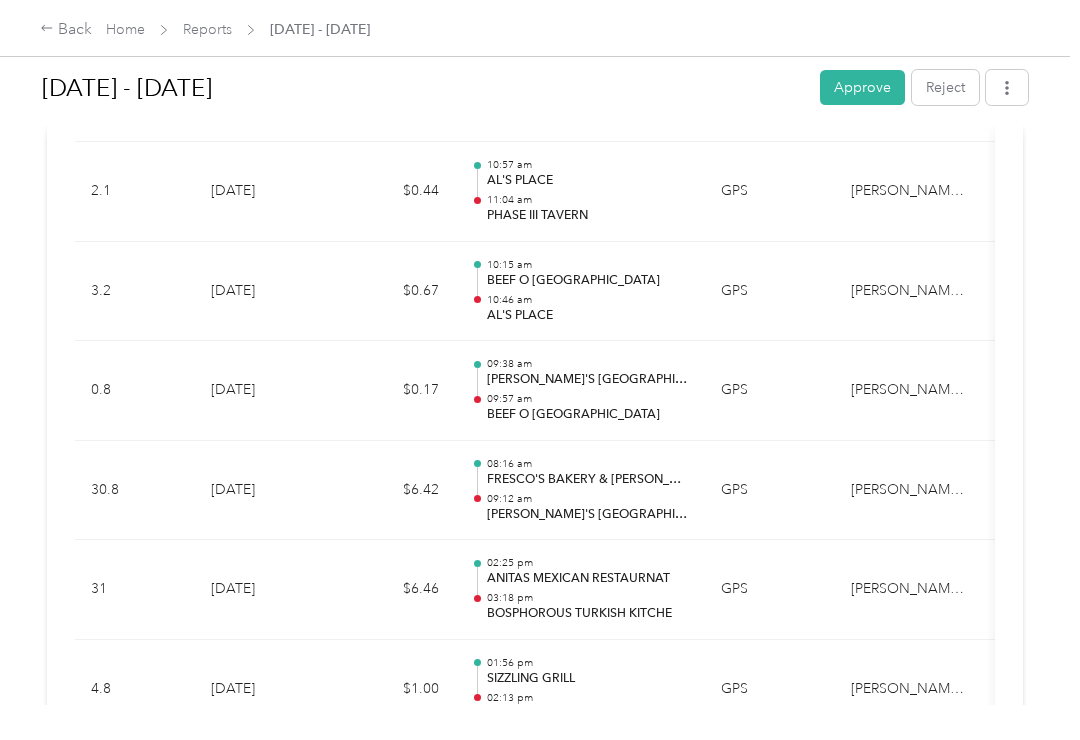 click on "01:56 pm SIZZLING GRILL 02:13 pm [PERSON_NAME] MEXICAN RESTAURNAT" at bounding box center (588, 689) 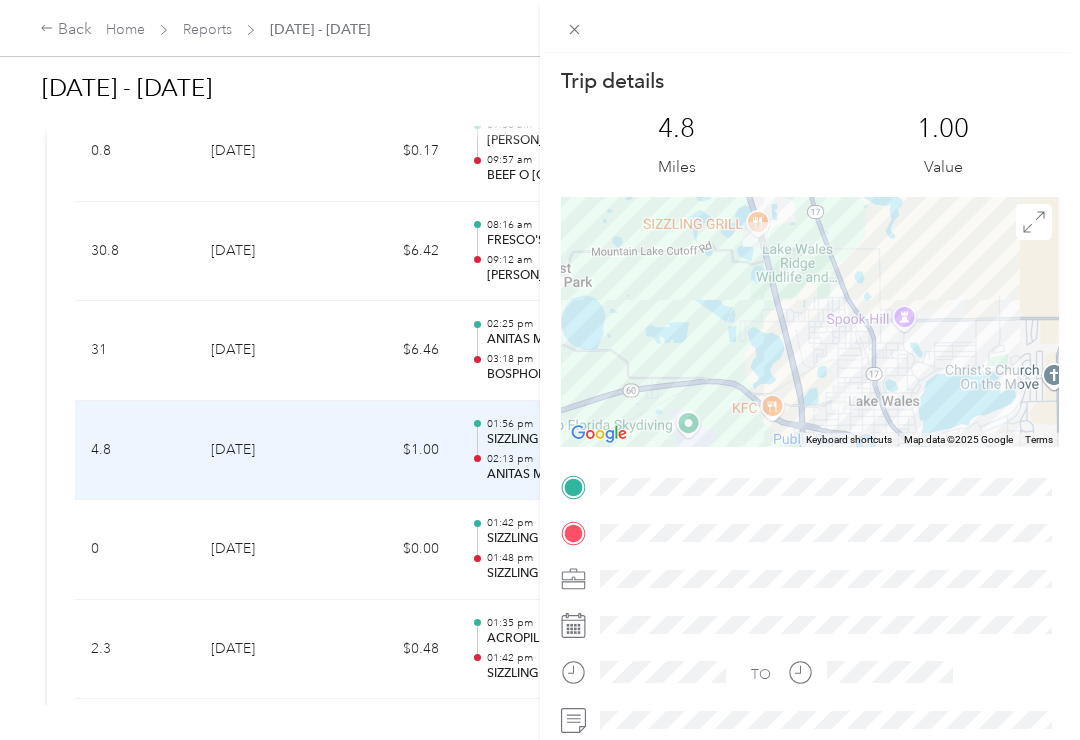 scroll, scrollTop: 4088, scrollLeft: 0, axis: vertical 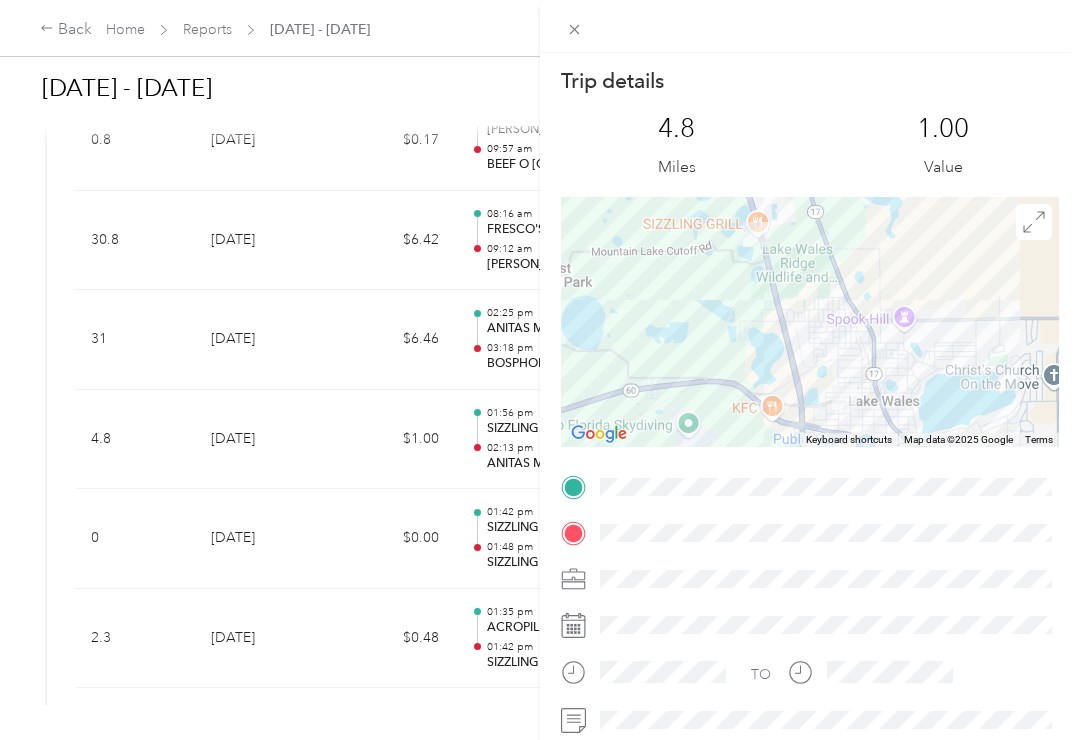 click on "Trip details This trip cannot be edited because it is either under review, approved, or paid. Contact your Team Manager to edit it. 4.8 Miles 1.00 Value  To navigate the map with touch gestures double-tap and hold your finger on the map, then drag the map. ← Move left → Move right ↑ Move up ↓ Move down + Zoom in - Zoom out Home Jump left by 75% End Jump right by 75% Page Up Jump up by 75% Page Down Jump down by 75% Keyboard shortcuts Map Data Map data ©2025 Google Map data ©2025 Google 1 km  Click to toggle between metric and imperial units Terms Report a map error TO" at bounding box center [540, 370] 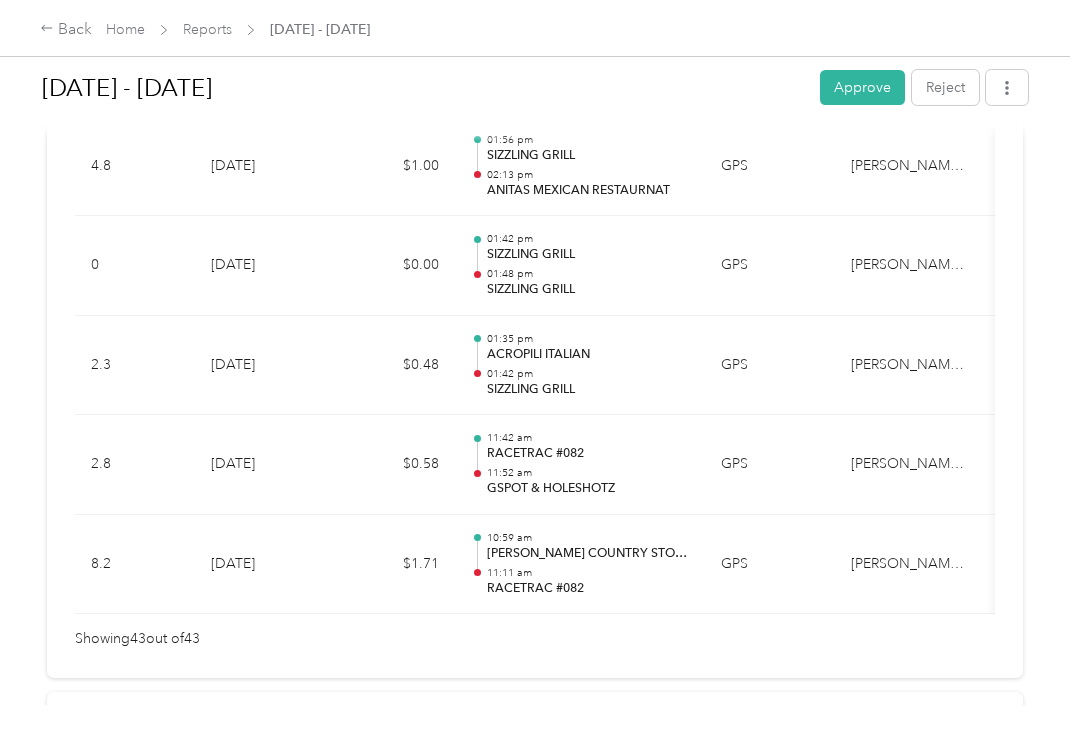 scroll, scrollTop: 4368, scrollLeft: 0, axis: vertical 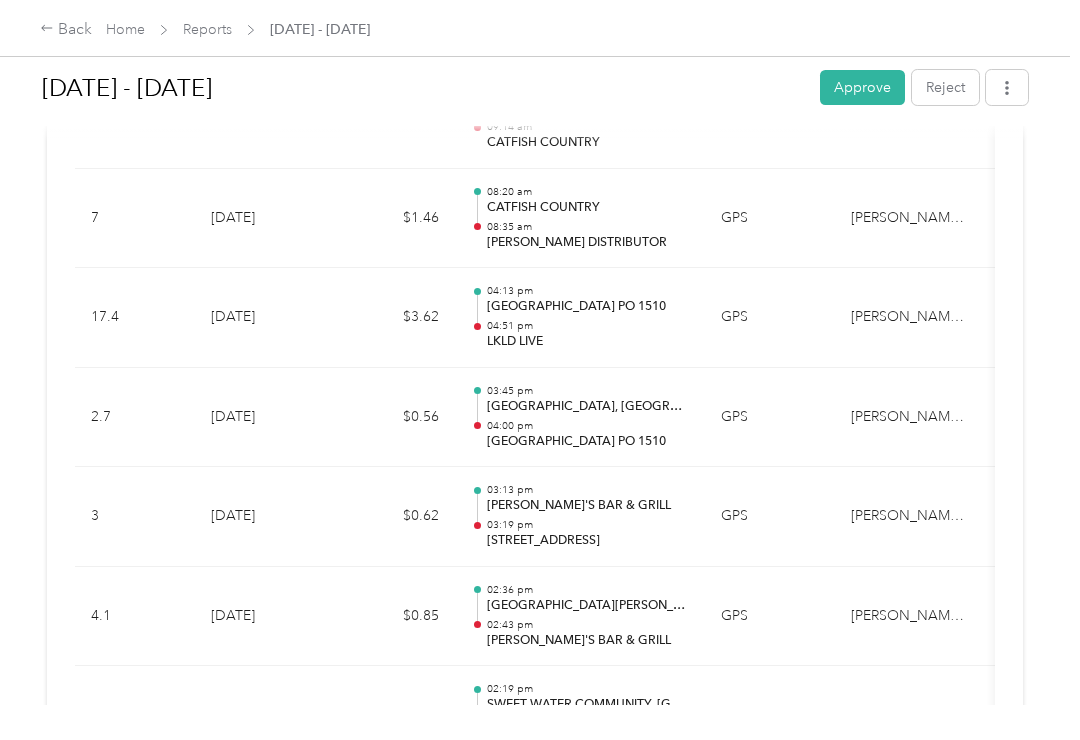 click on "GPS" at bounding box center (770, 418) 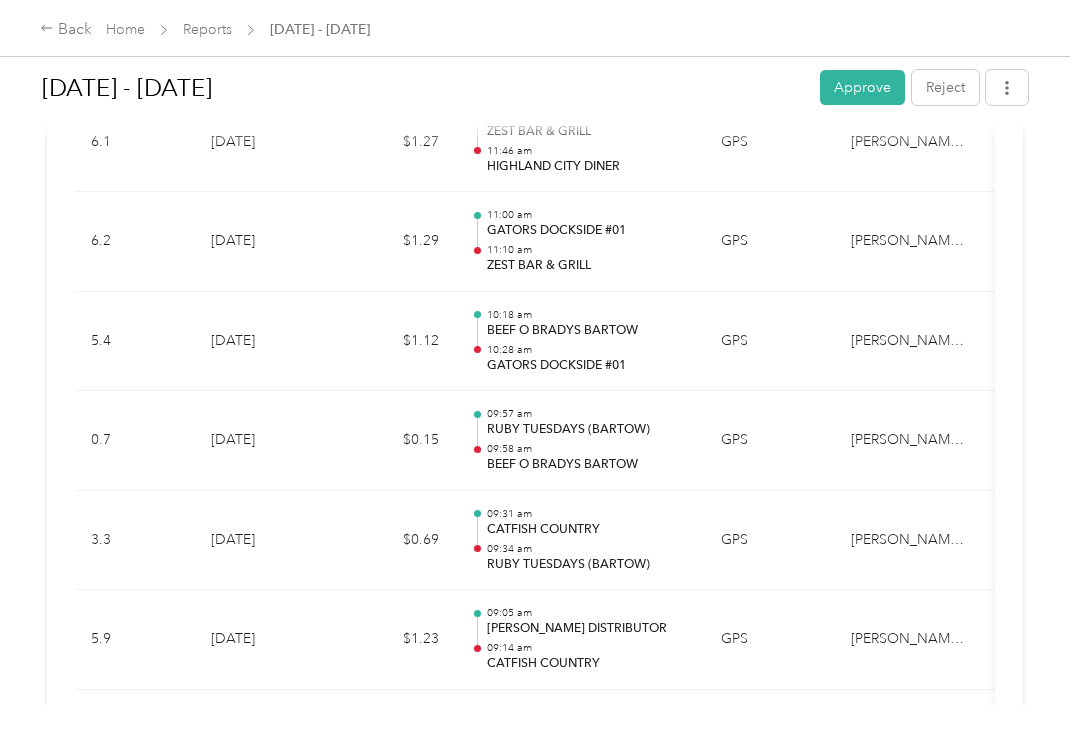 scroll, scrollTop: 1115, scrollLeft: 0, axis: vertical 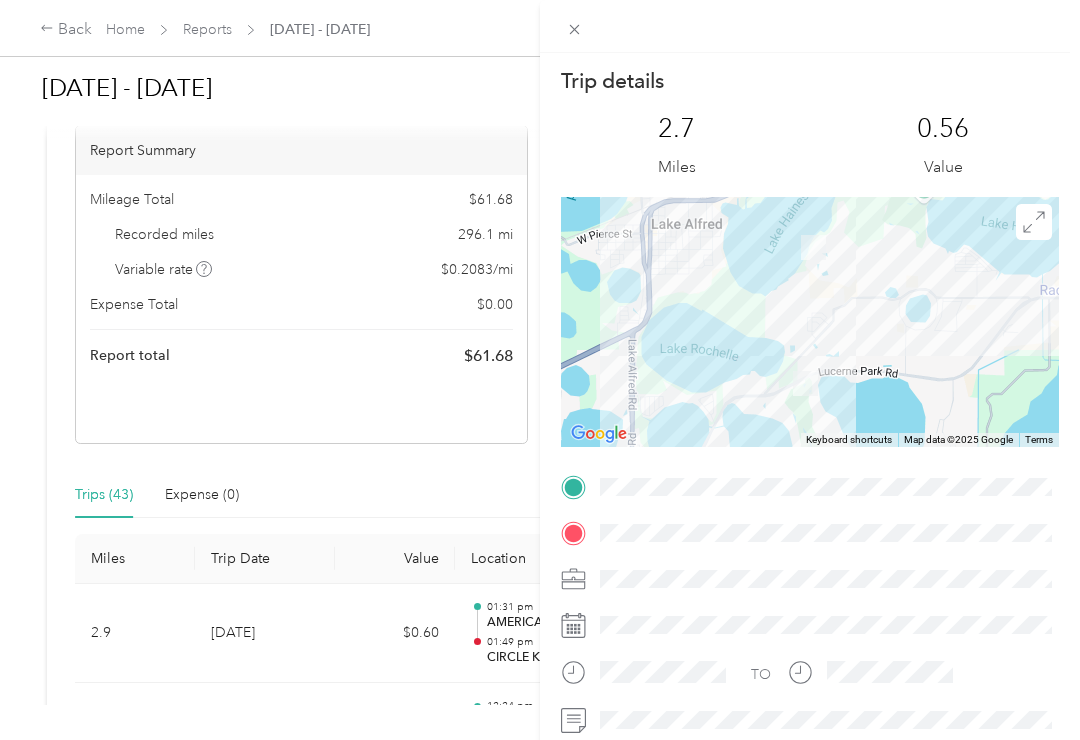 click on "Trip details This trip cannot be edited because it is either under review, approved, or paid. Contact your Team Manager to edit it. 2.7 Miles 0.56 Value  To navigate the map with touch gestures double-tap and hold your finger on the map, then drag the map. ← Move left → Move right ↑ Move up ↓ Move down + Zoom in - Zoom out Home Jump left by 75% End Jump right by 75% Page Up Jump up by 75% Page Down Jump down by 75% Keyboard shortcuts Map Data Map data ©2025 Google Map data ©2025 Google 1 km  Click to toggle between metric and imperial units Terms Report a map error TO" at bounding box center (540, 370) 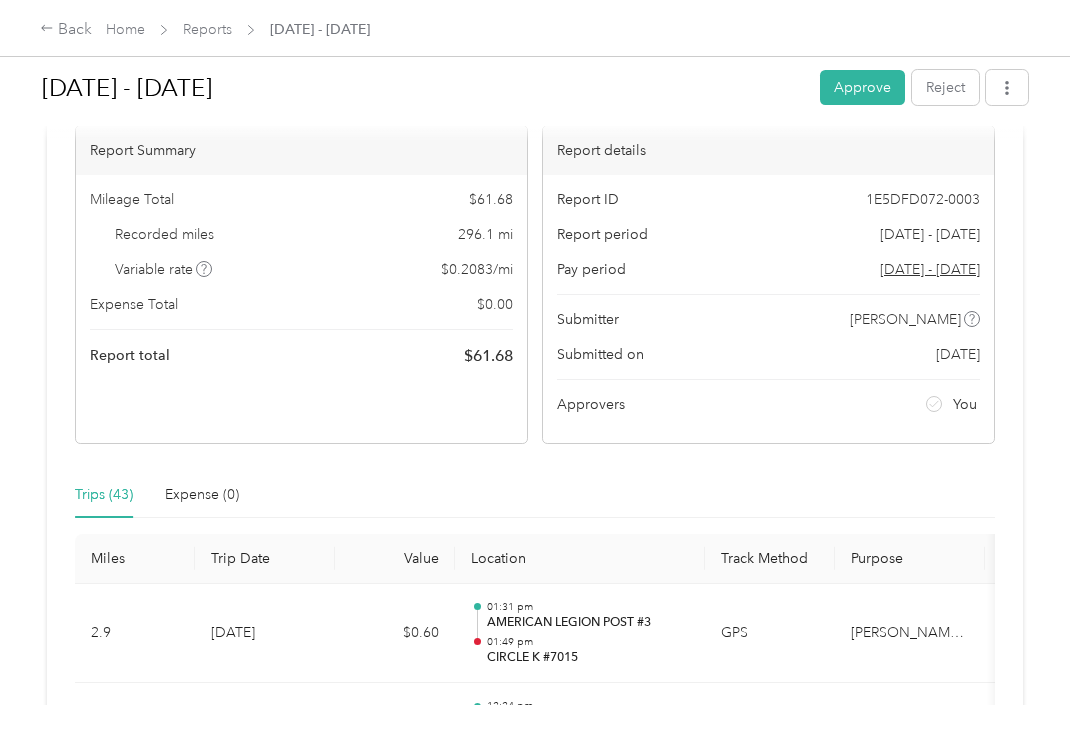 click on "Approve" at bounding box center (862, 87) 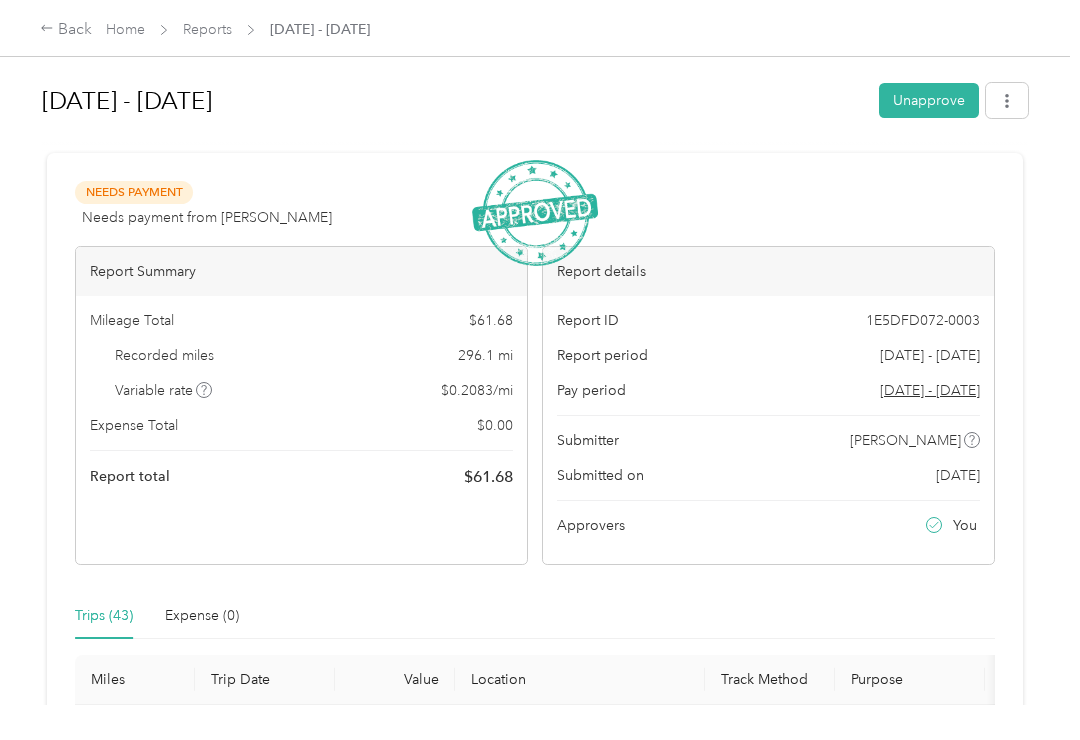 scroll, scrollTop: 0, scrollLeft: 0, axis: both 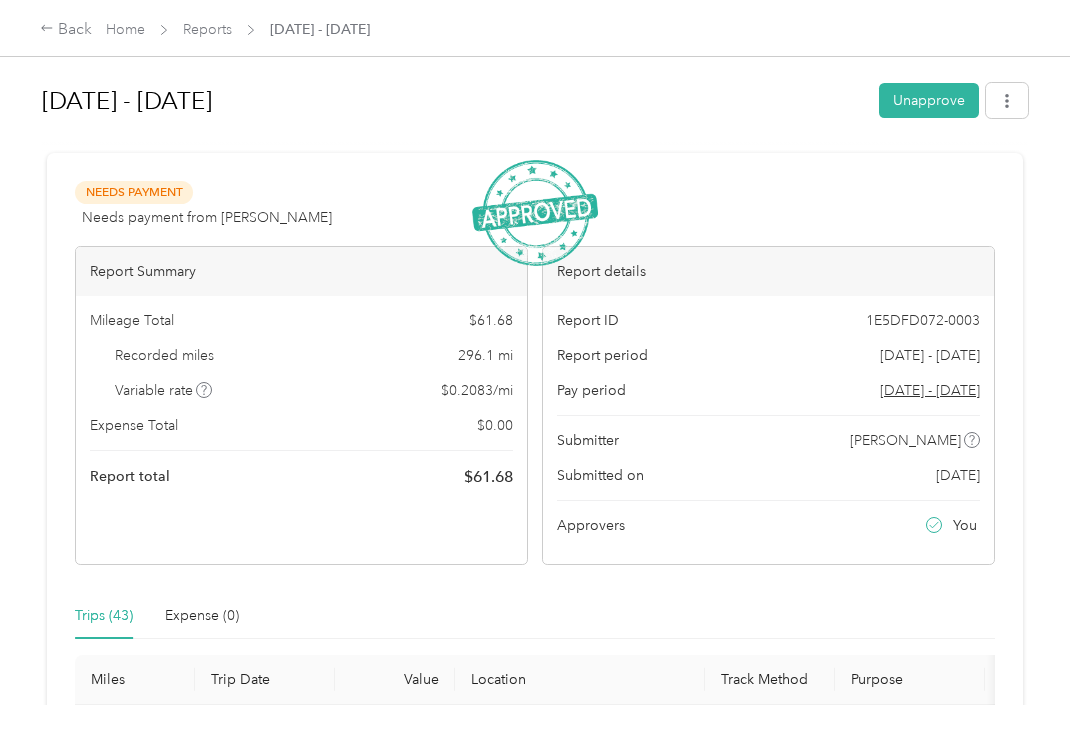 click 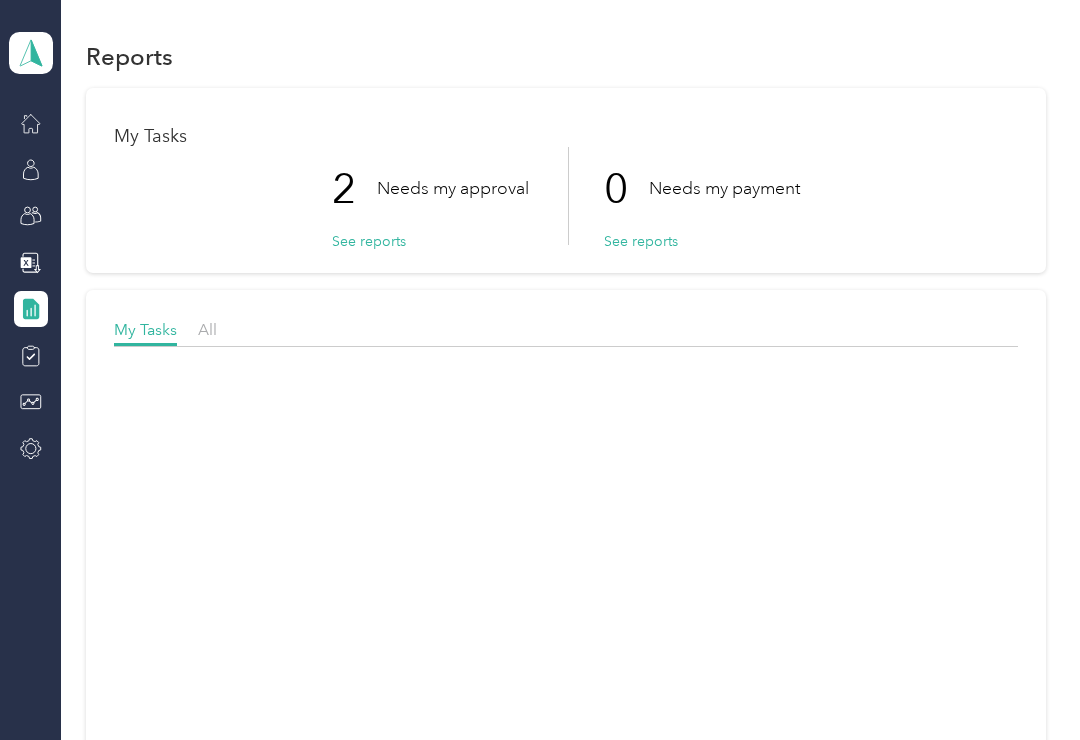 scroll, scrollTop: 3, scrollLeft: 0, axis: vertical 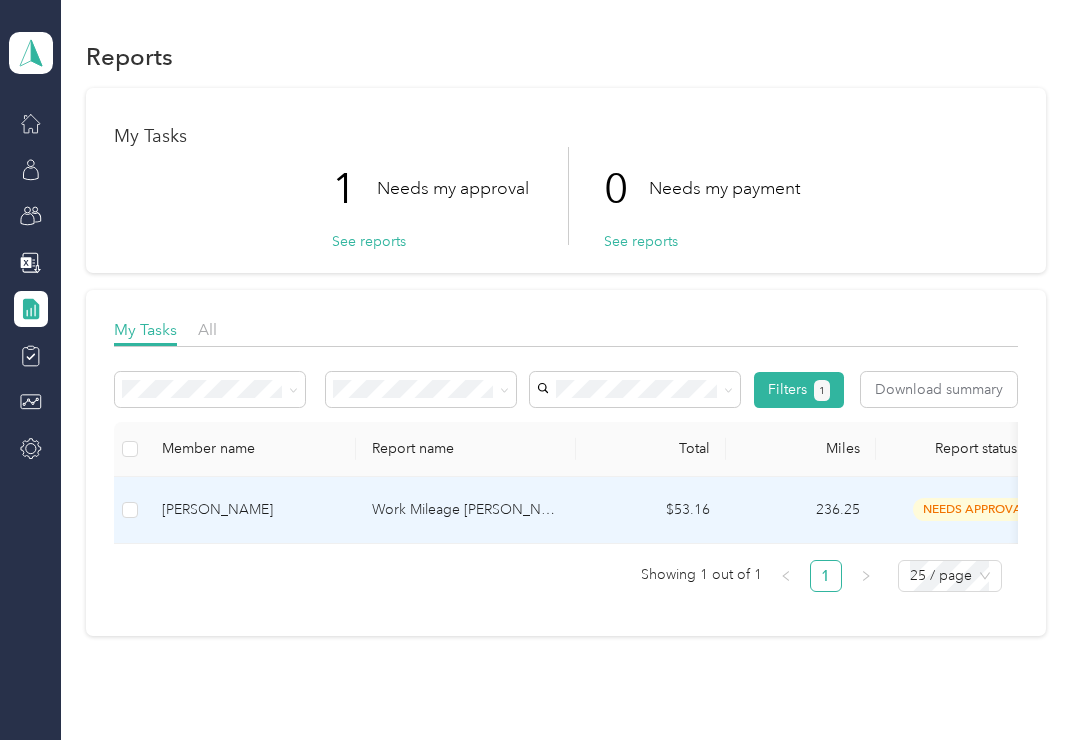 click on "needs approval" at bounding box center (976, 509) 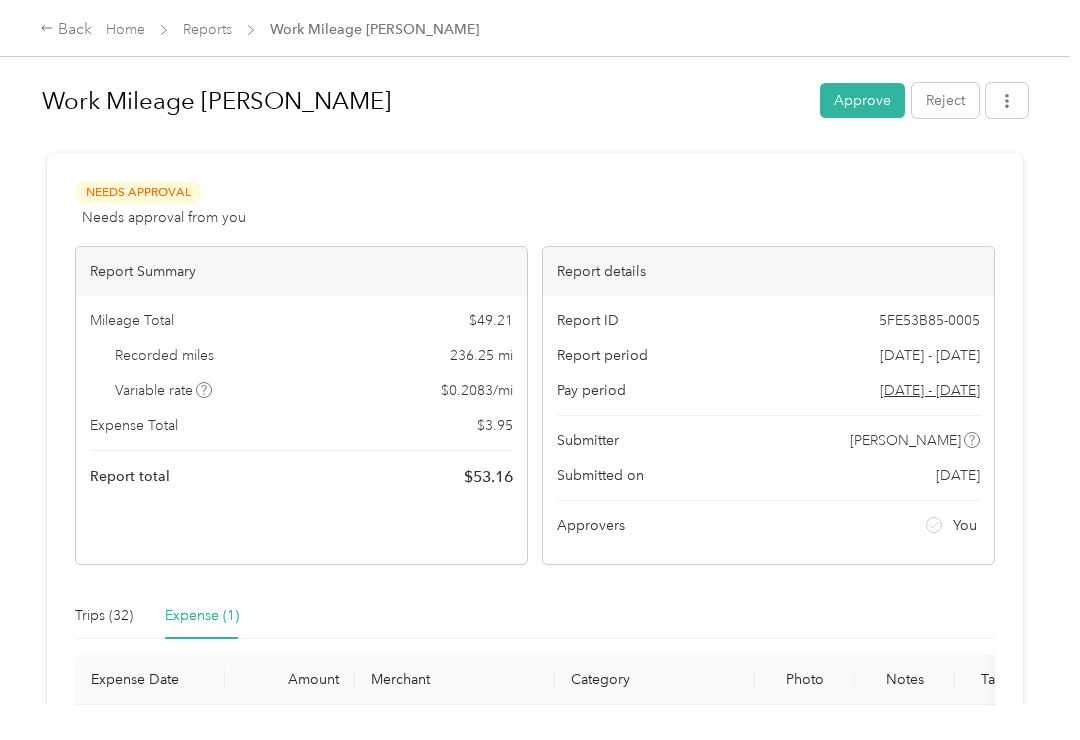 scroll, scrollTop: 0, scrollLeft: 0, axis: both 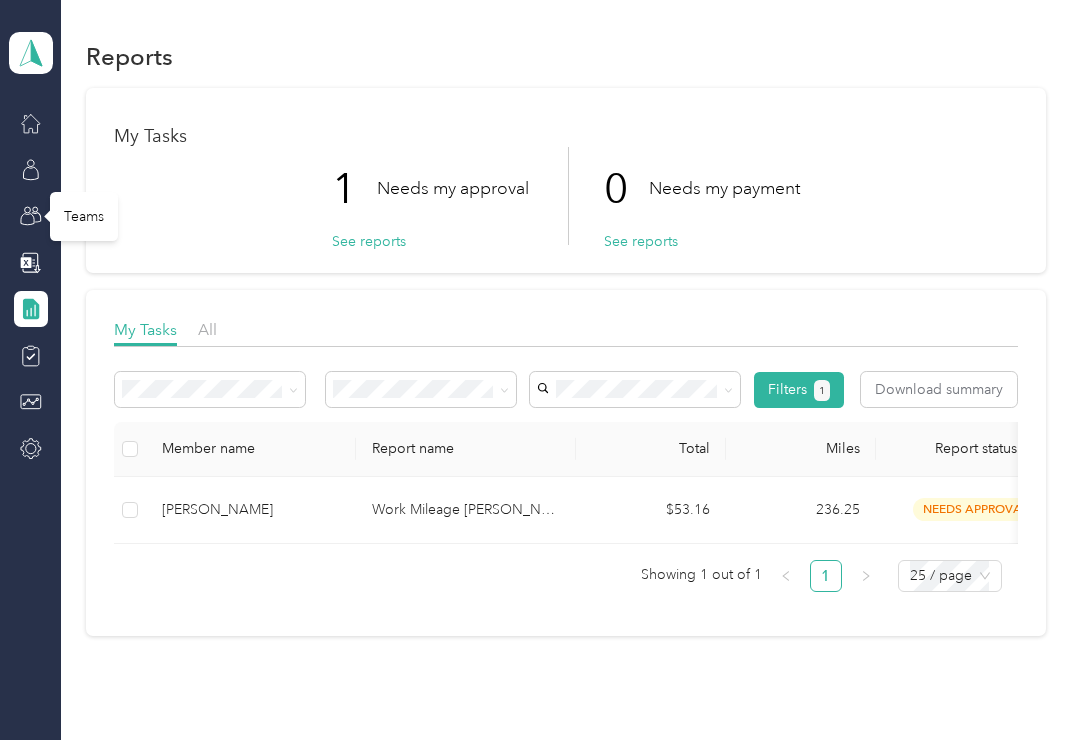 click 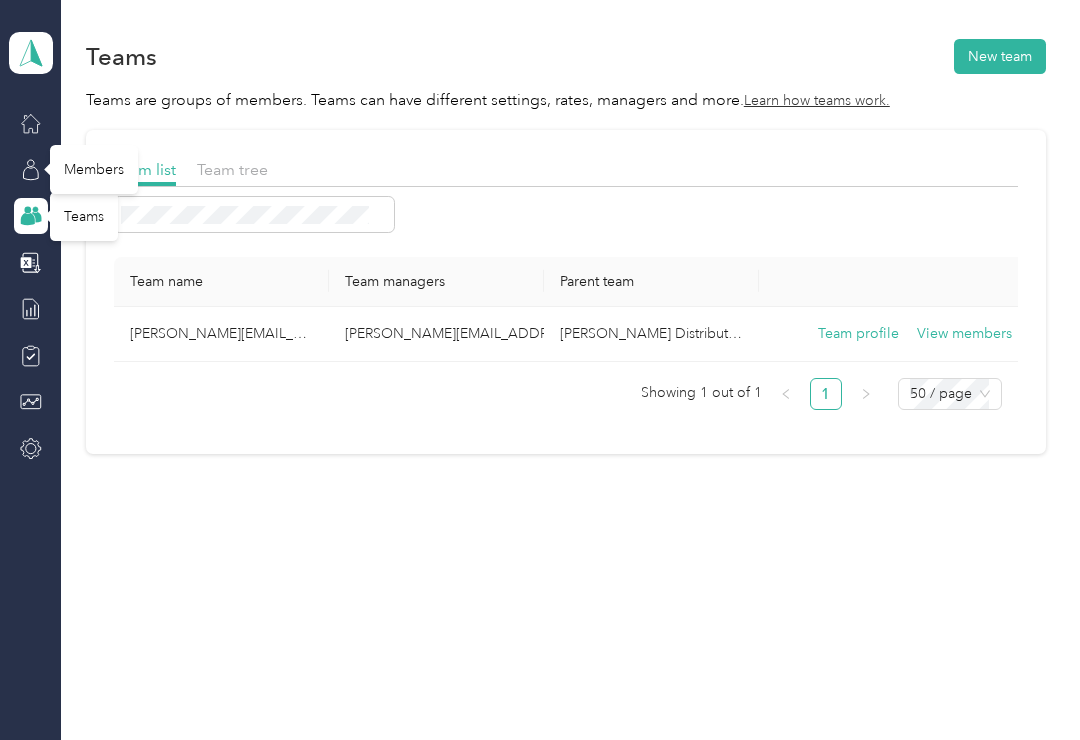 click 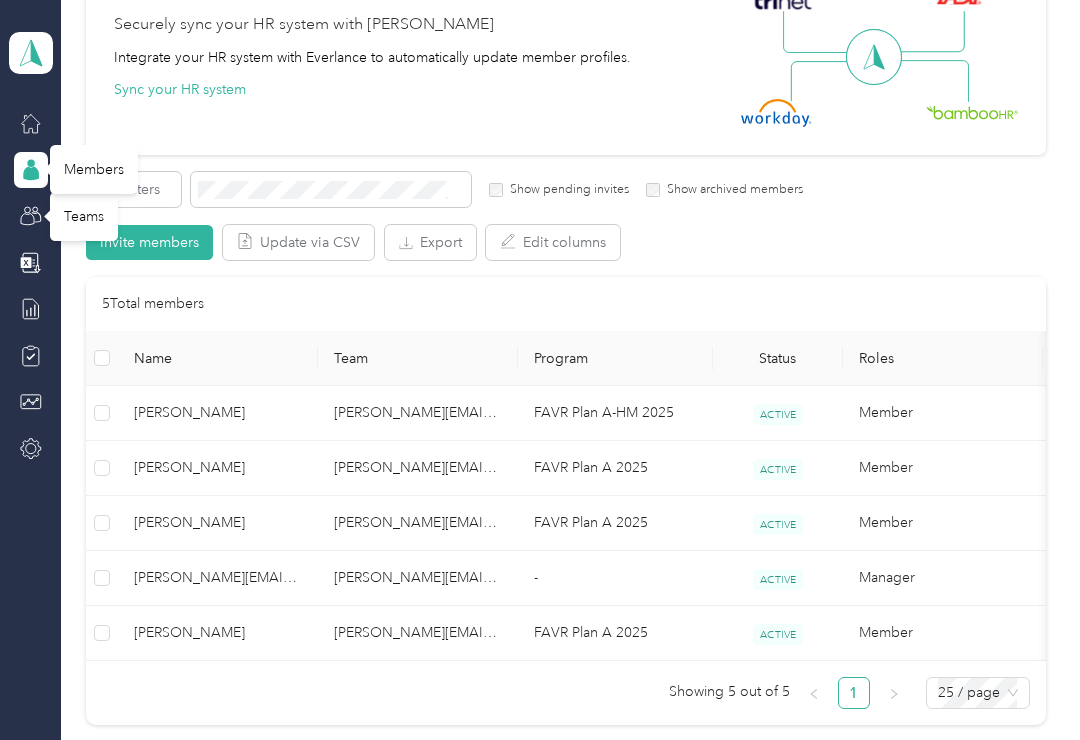 scroll, scrollTop: 203, scrollLeft: 0, axis: vertical 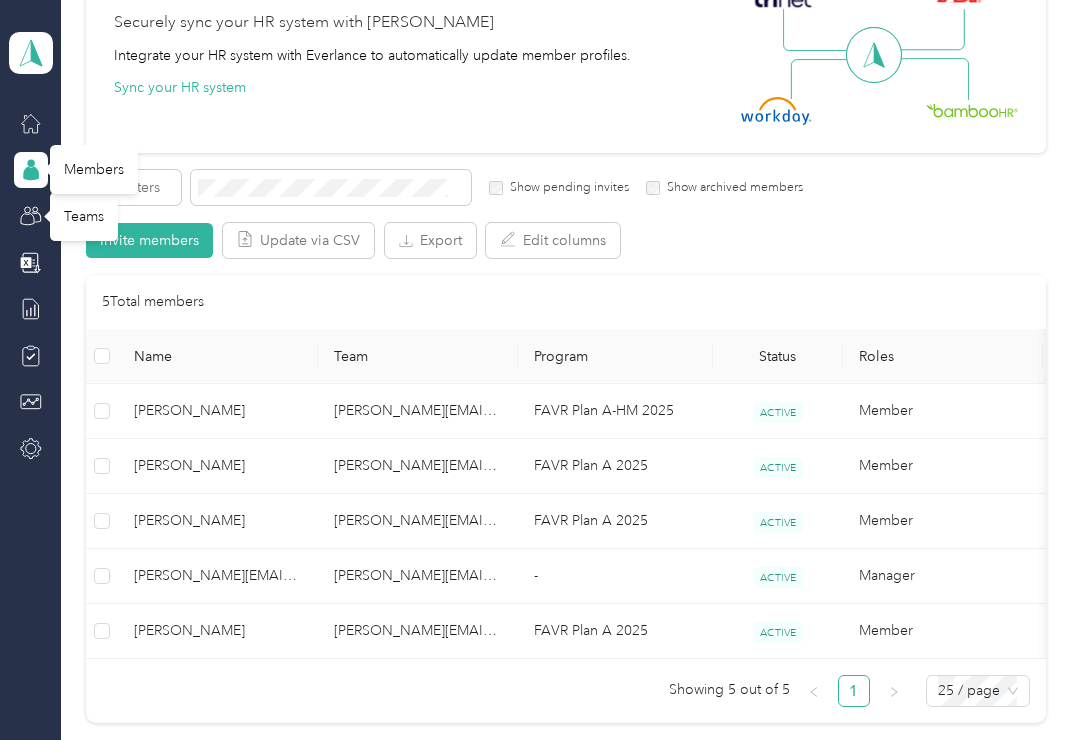 click on "[PERSON_NAME]" at bounding box center (218, 521) 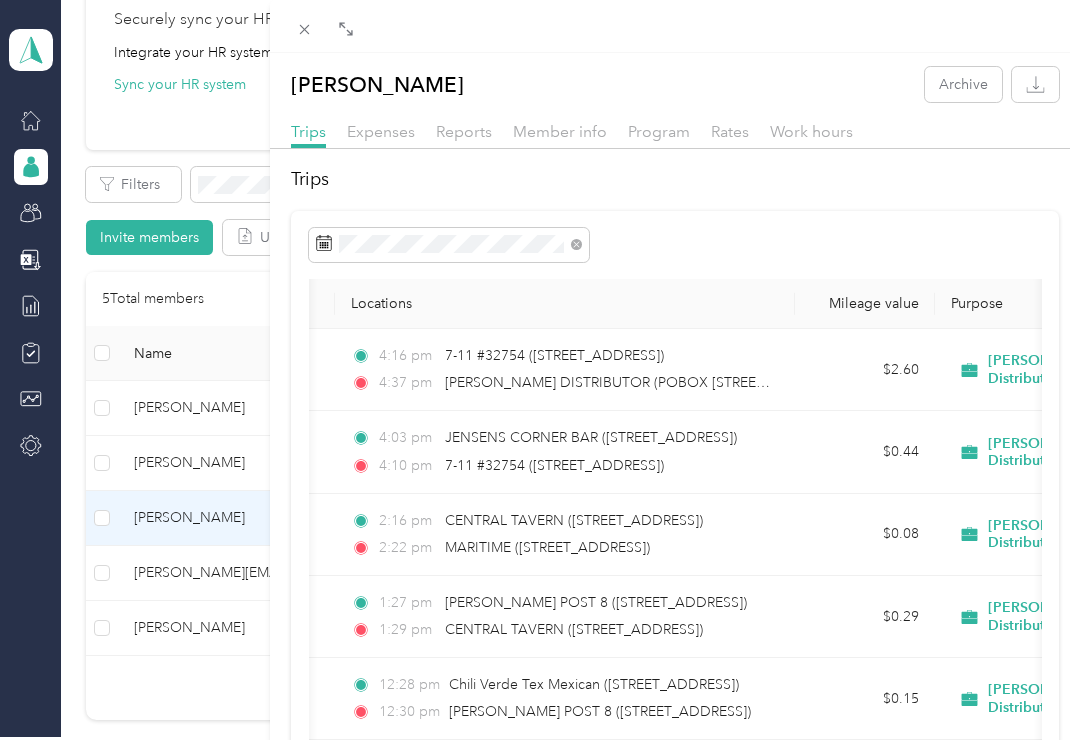 scroll, scrollTop: 0, scrollLeft: 464, axis: horizontal 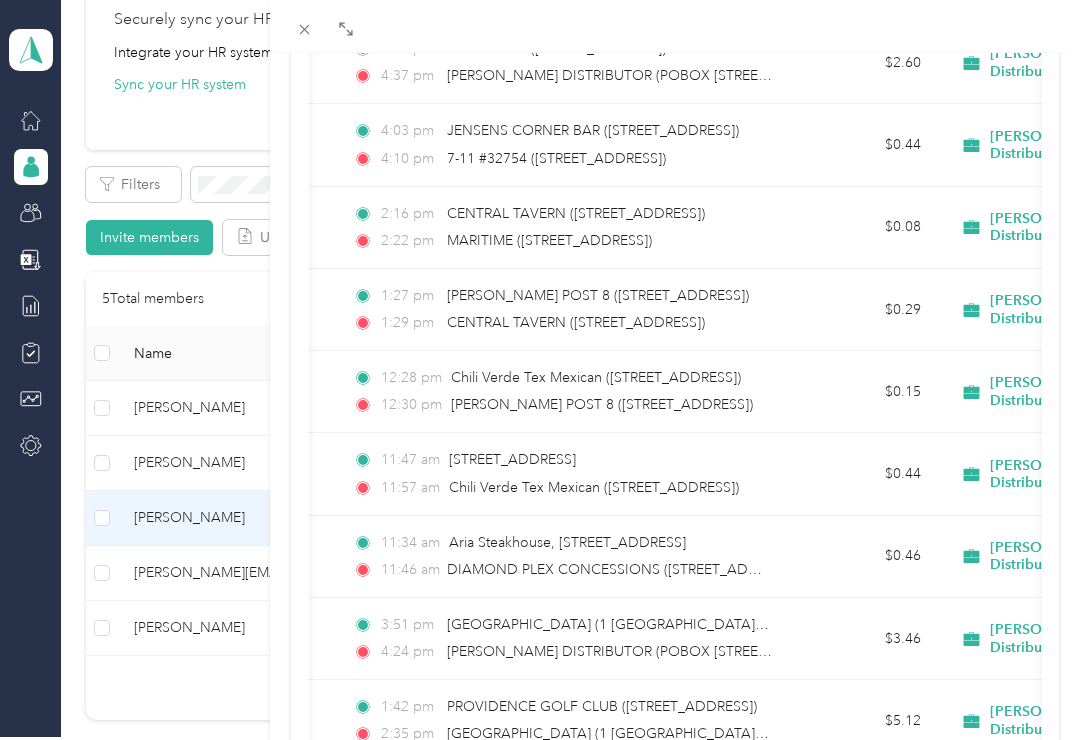 click on "$3.46" at bounding box center (867, 639) 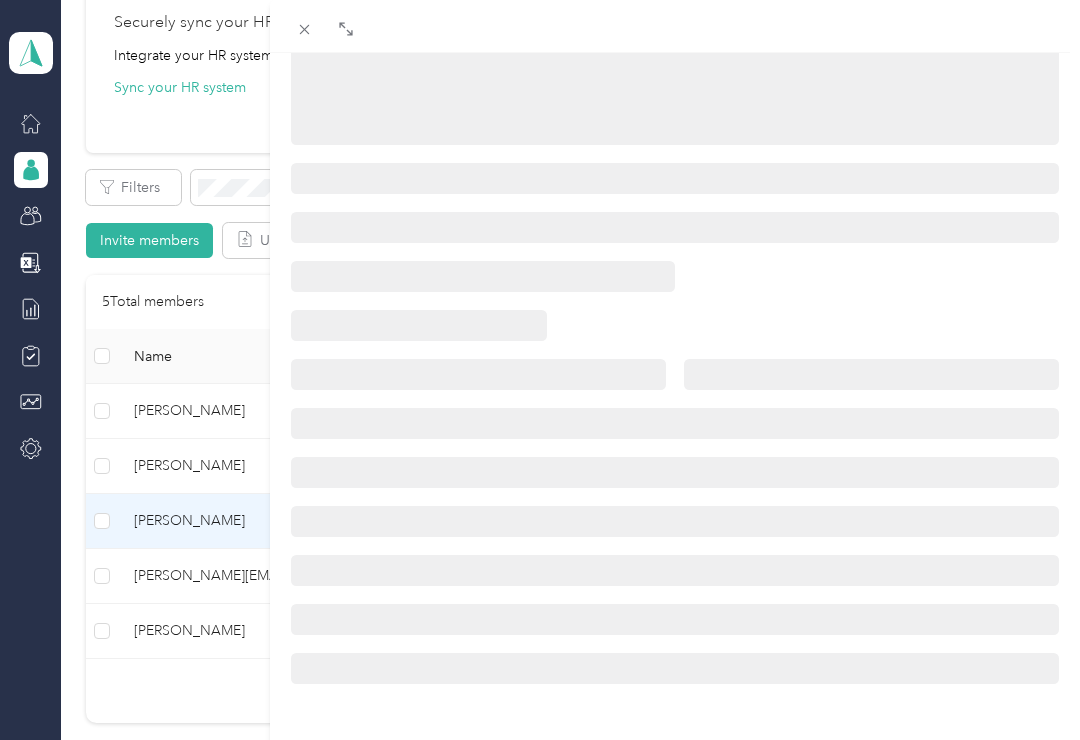 scroll, scrollTop: 351, scrollLeft: 0, axis: vertical 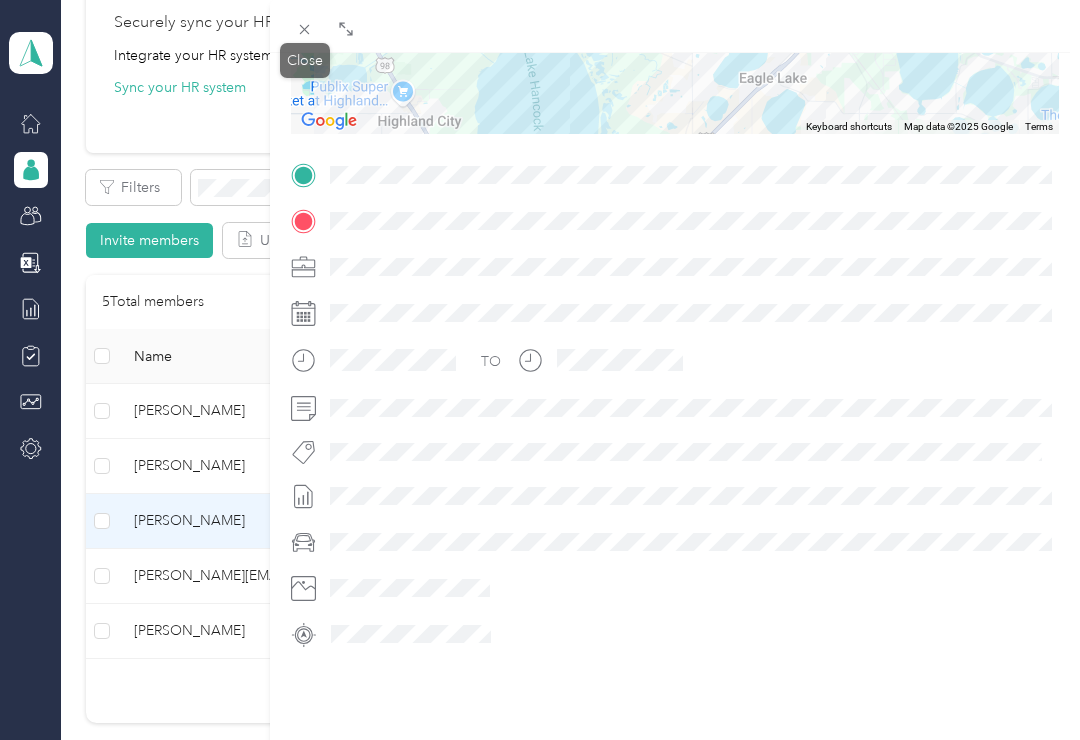 click 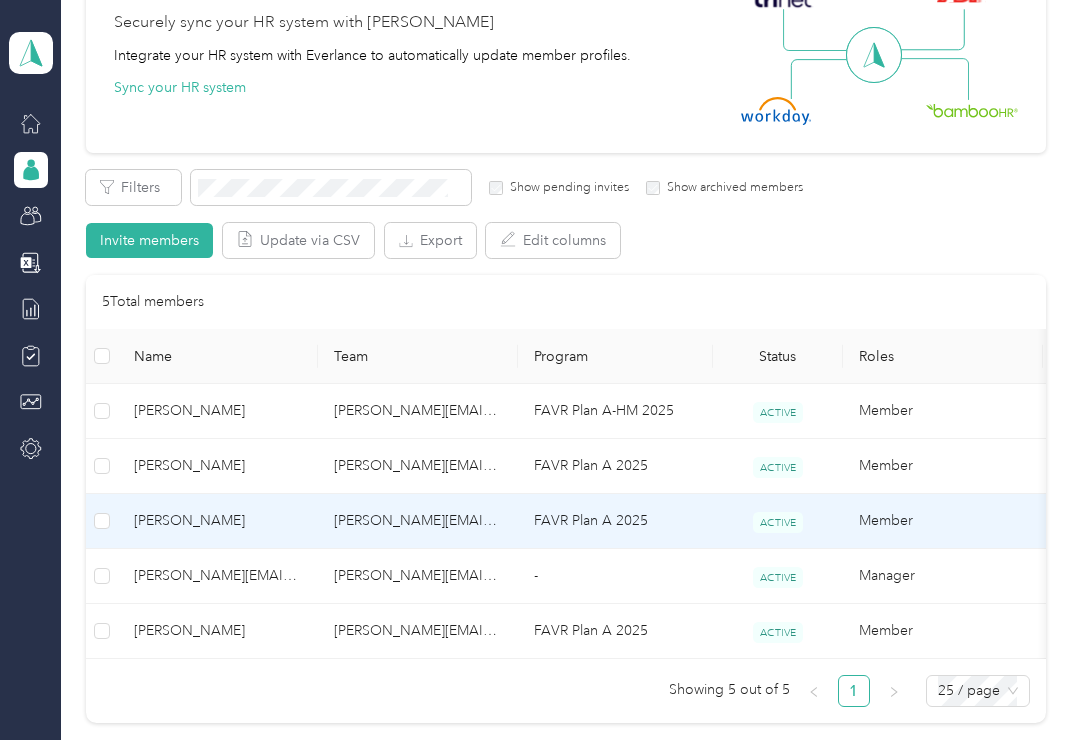 click on "[PERSON_NAME]" at bounding box center (218, 521) 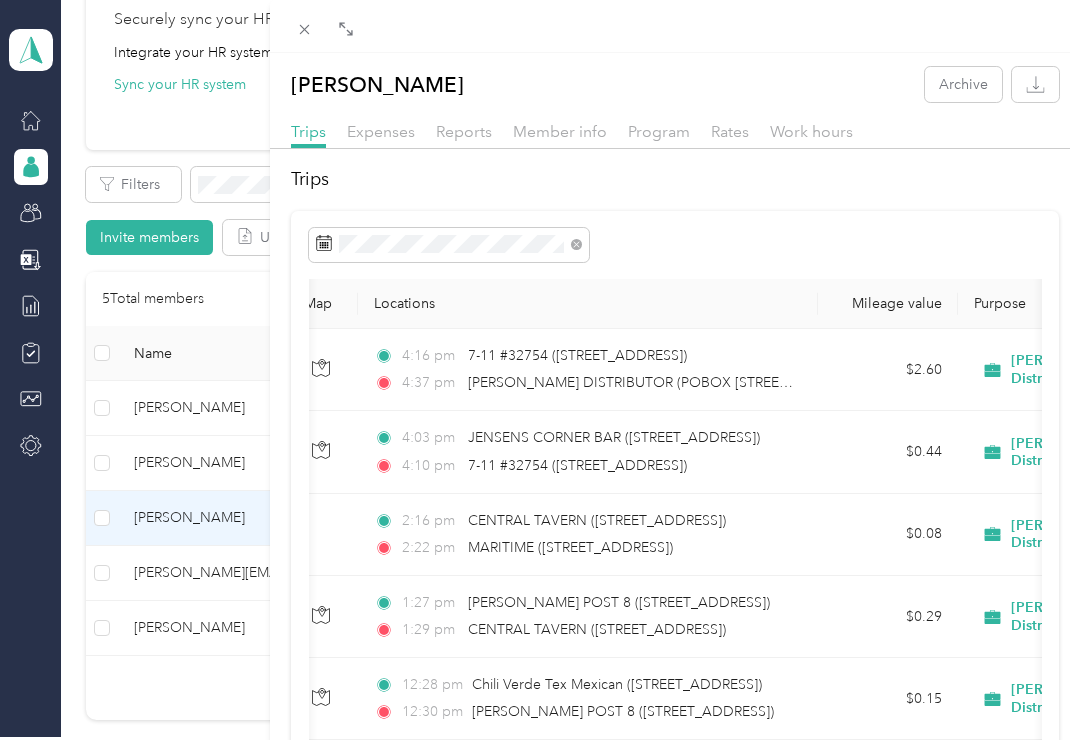 scroll, scrollTop: 0, scrollLeft: 443, axis: horizontal 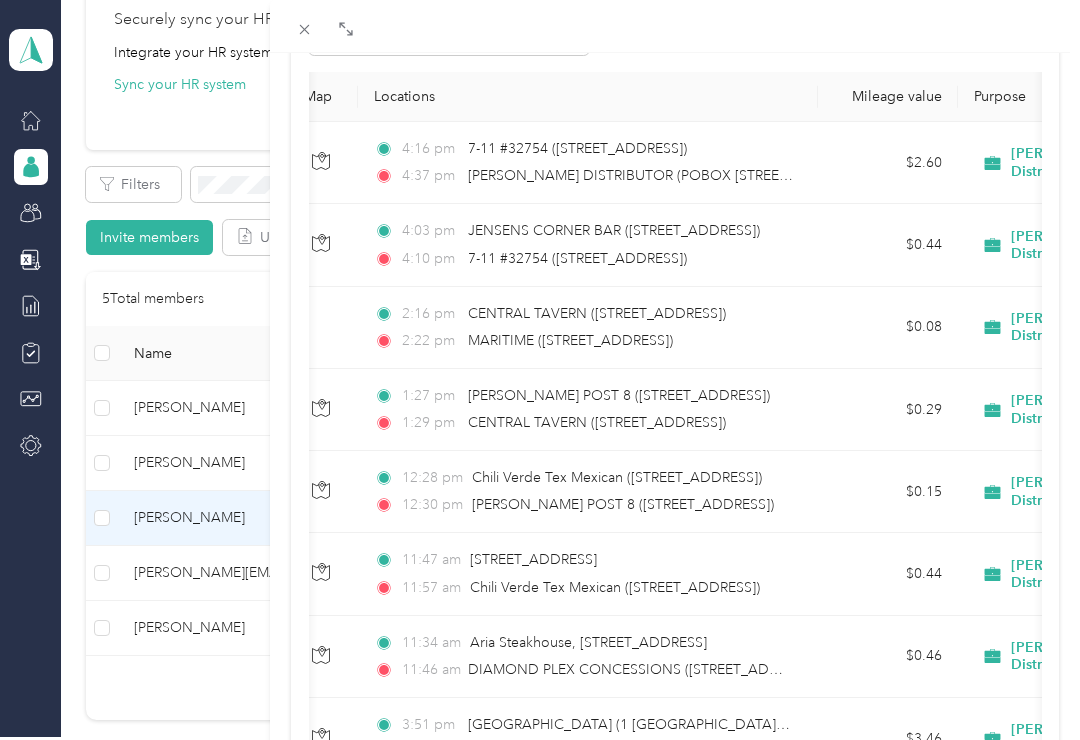 click on "$0.44" at bounding box center [888, 574] 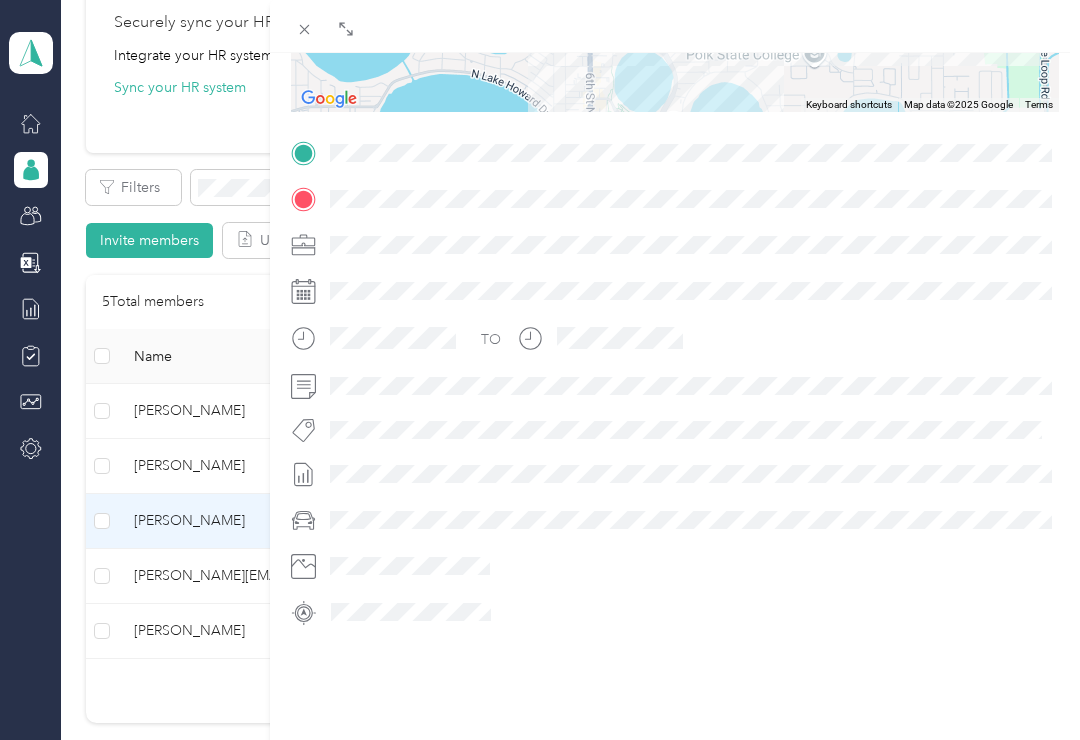 scroll, scrollTop: 372, scrollLeft: 0, axis: vertical 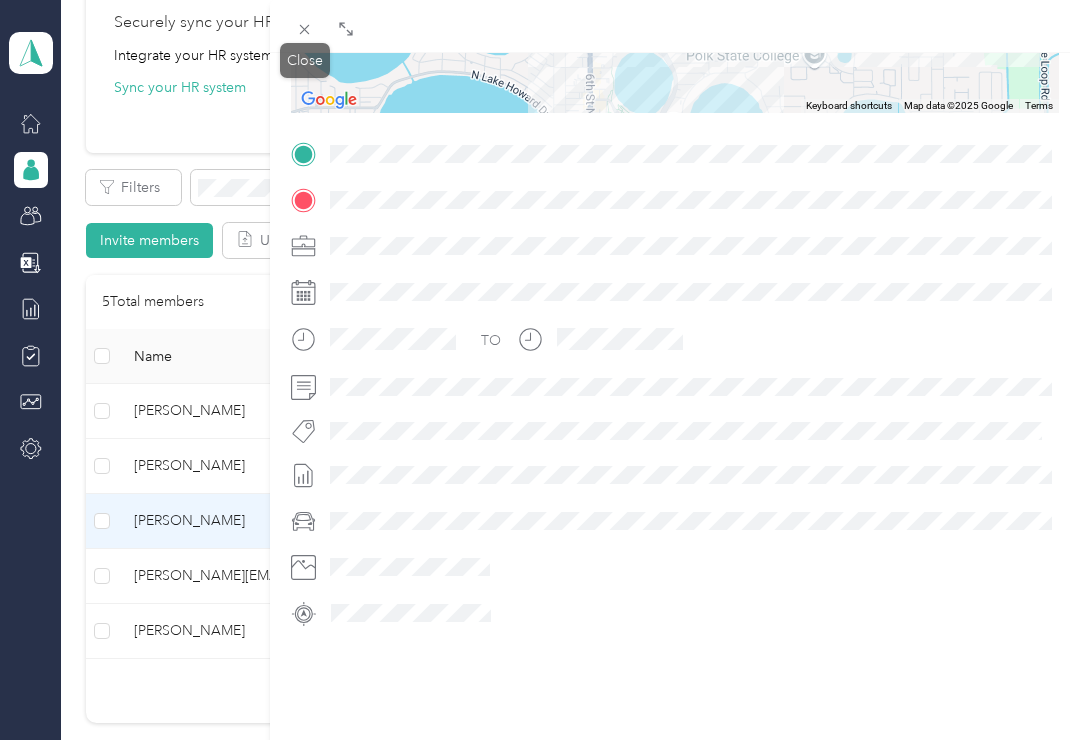 click 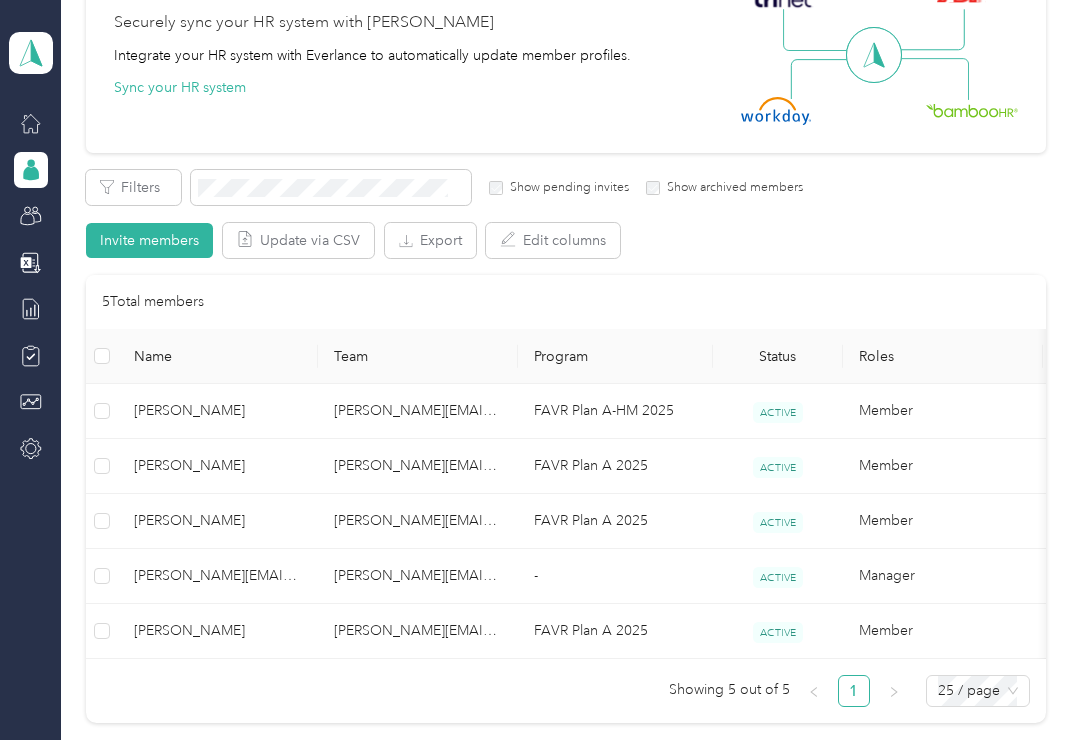 click on "[PERSON_NAME]" at bounding box center [218, 521] 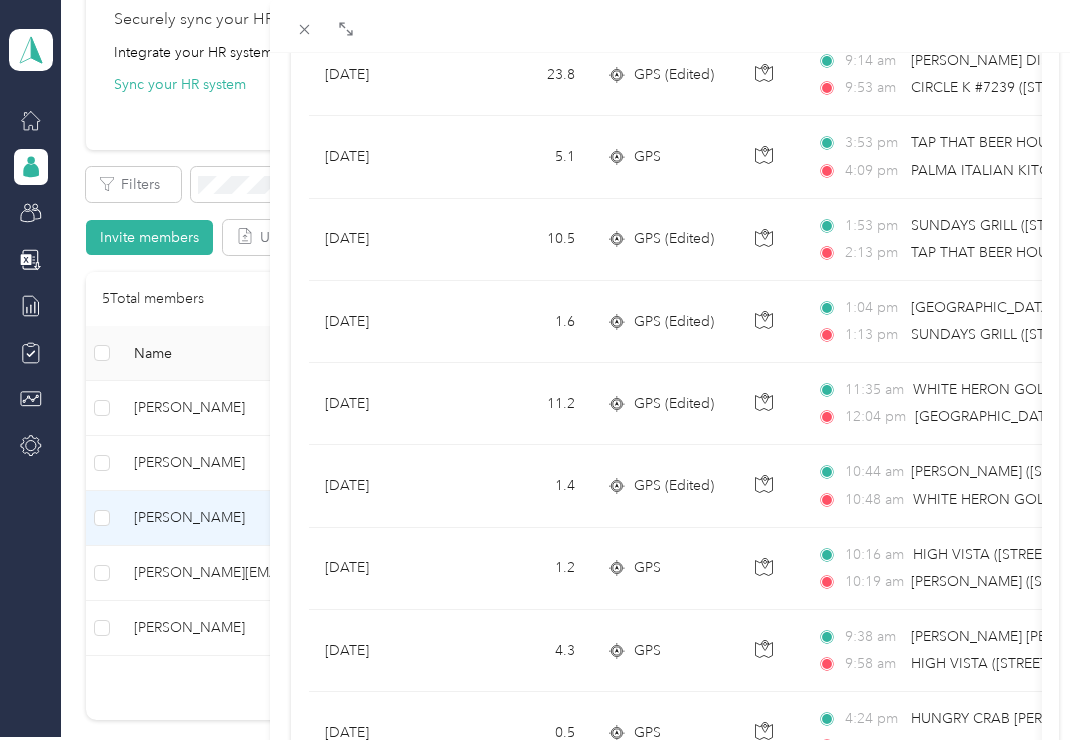 scroll, scrollTop: 1284, scrollLeft: 0, axis: vertical 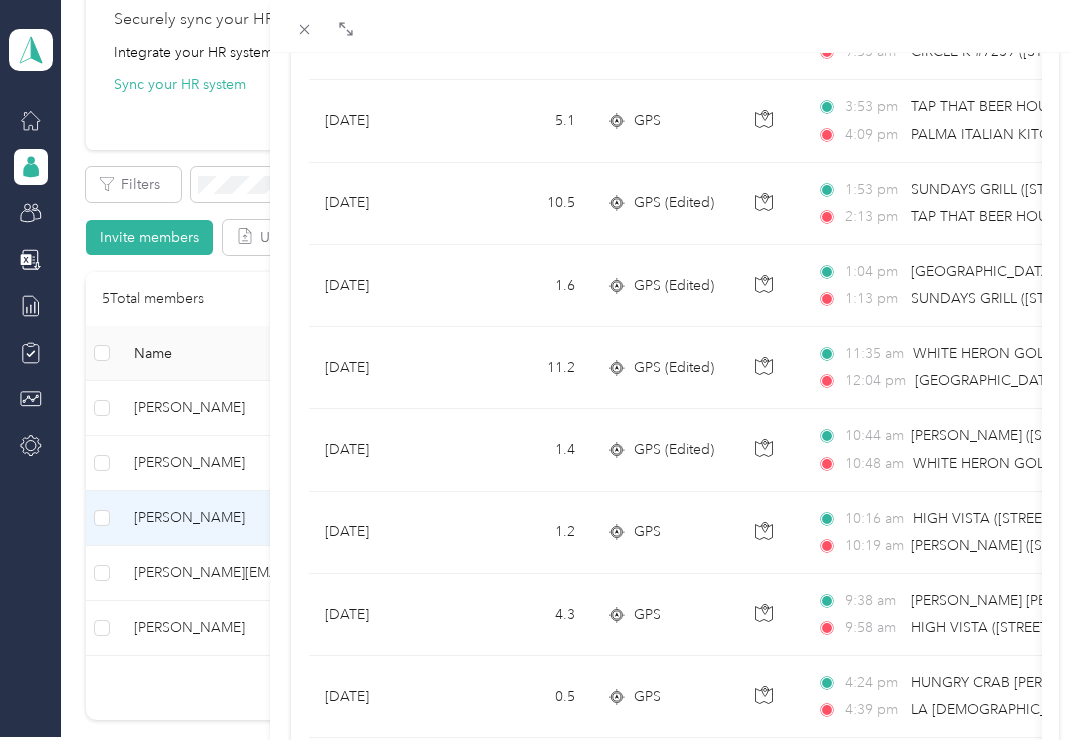 click on "[PERSON_NAME] ([STREET_ADDRESS][PERSON_NAME][PERSON_NAME])" at bounding box center [1147, 545] 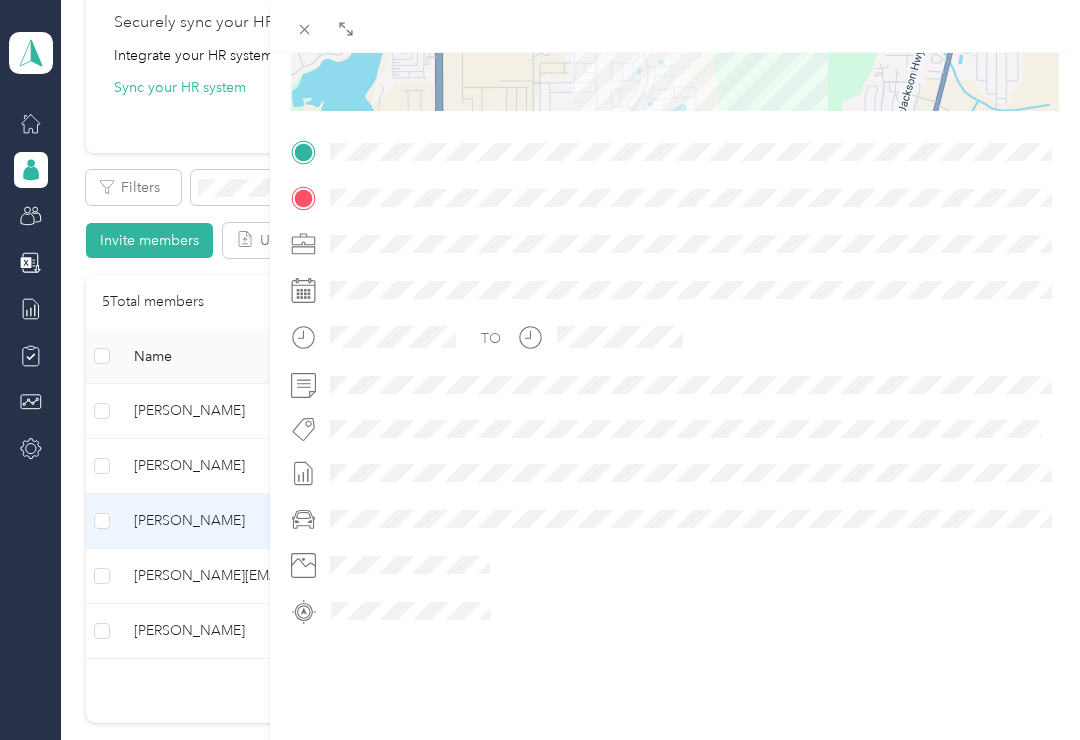 scroll, scrollTop: 372, scrollLeft: 0, axis: vertical 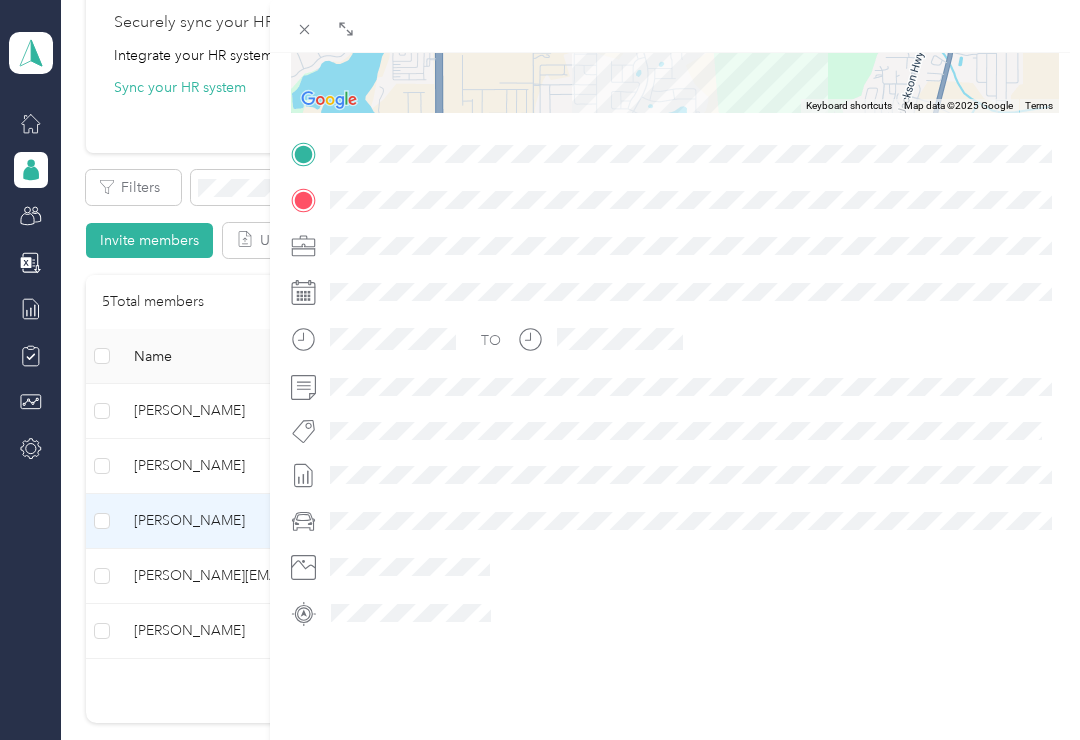 click on "BACK [PERSON_NAME] Trips Trip details Trip details This trip cannot be edited because it is either under review, approved, or paid. Contact your Team Manager to edit it. 1.2 Miles 0.25 Value  To navigate the map with touch gestures double-tap and hold your finger on the map, then drag the map. ← Move left → Move right ↑ Move up ↓ Move down + Zoom in - Zoom out Home Jump left by 75% End Jump right by 75% Page Up Jump up by 75% Page Down Jump down by 75% Keyboard shortcuts Map Data Map data ©2025 Google Map data ©2025 Google 500 m  Click to toggle between metric and imperial units Terms Report a map error TO" at bounding box center [540, 370] 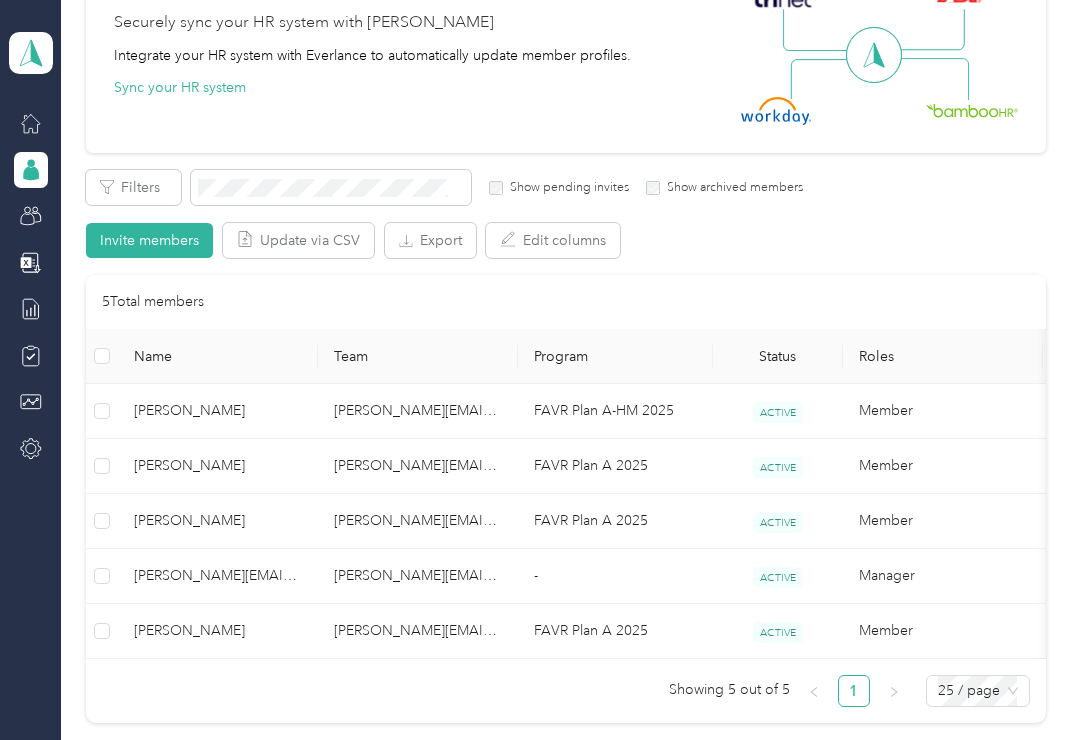 click 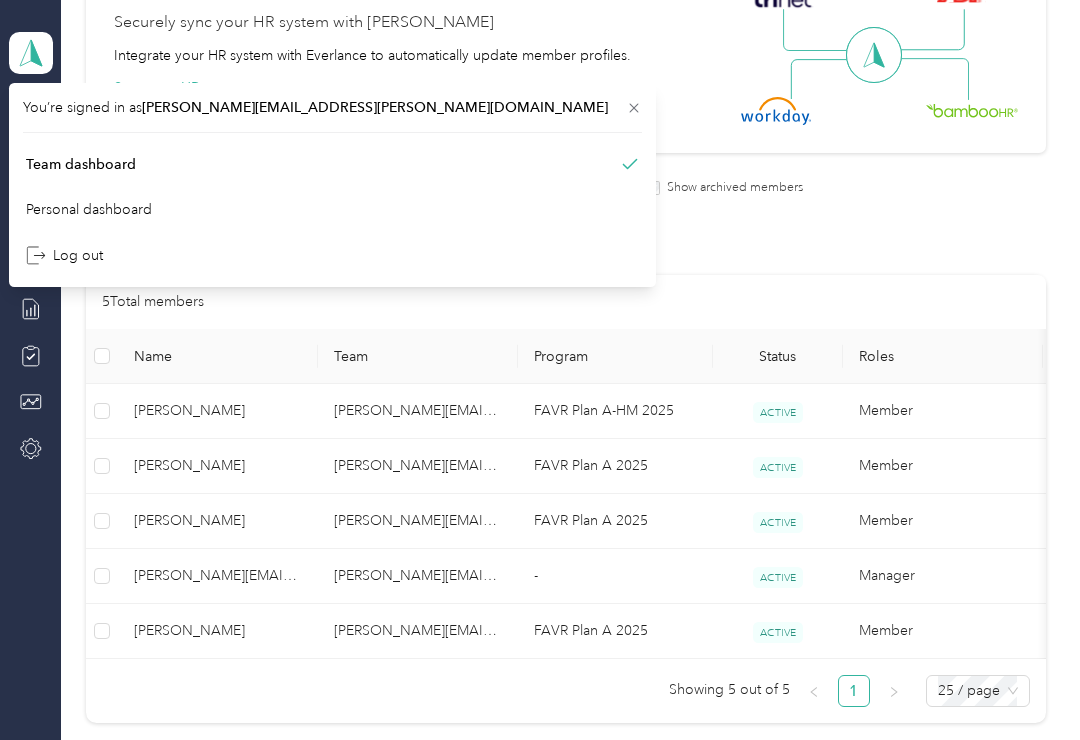 click on "Log out" at bounding box center [64, 255] 